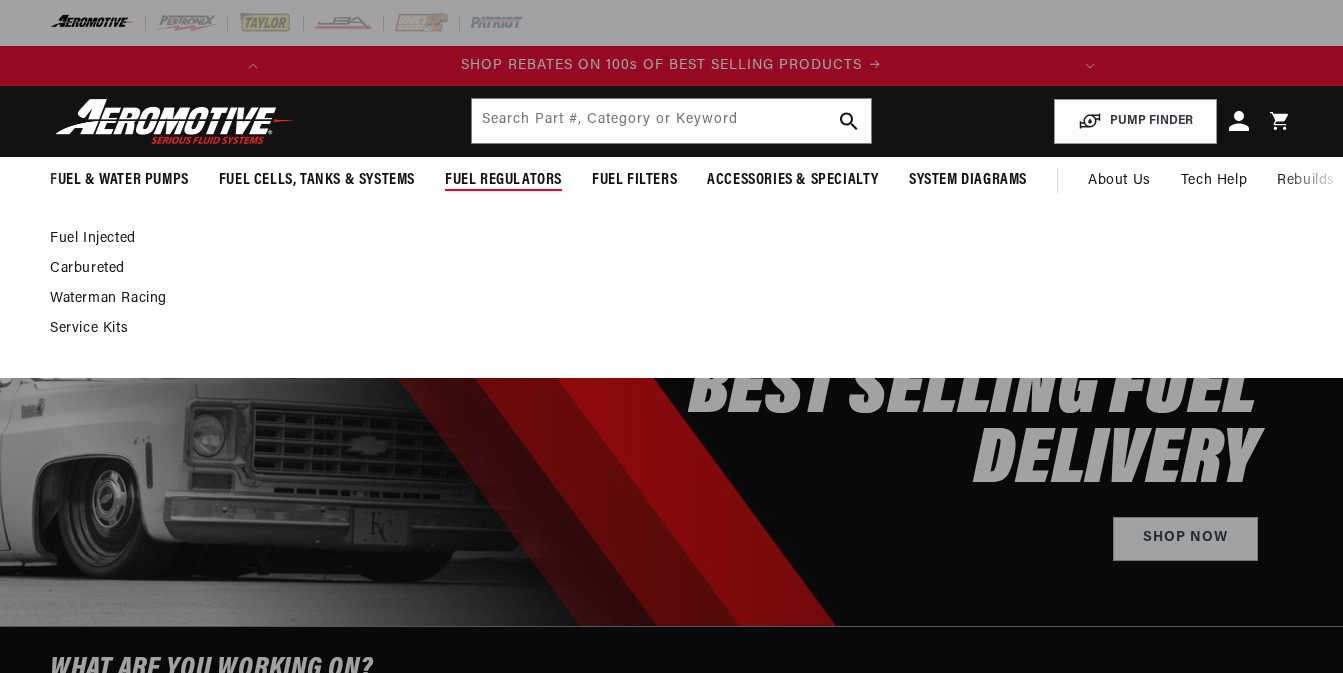 scroll, scrollTop: 0, scrollLeft: 0, axis: both 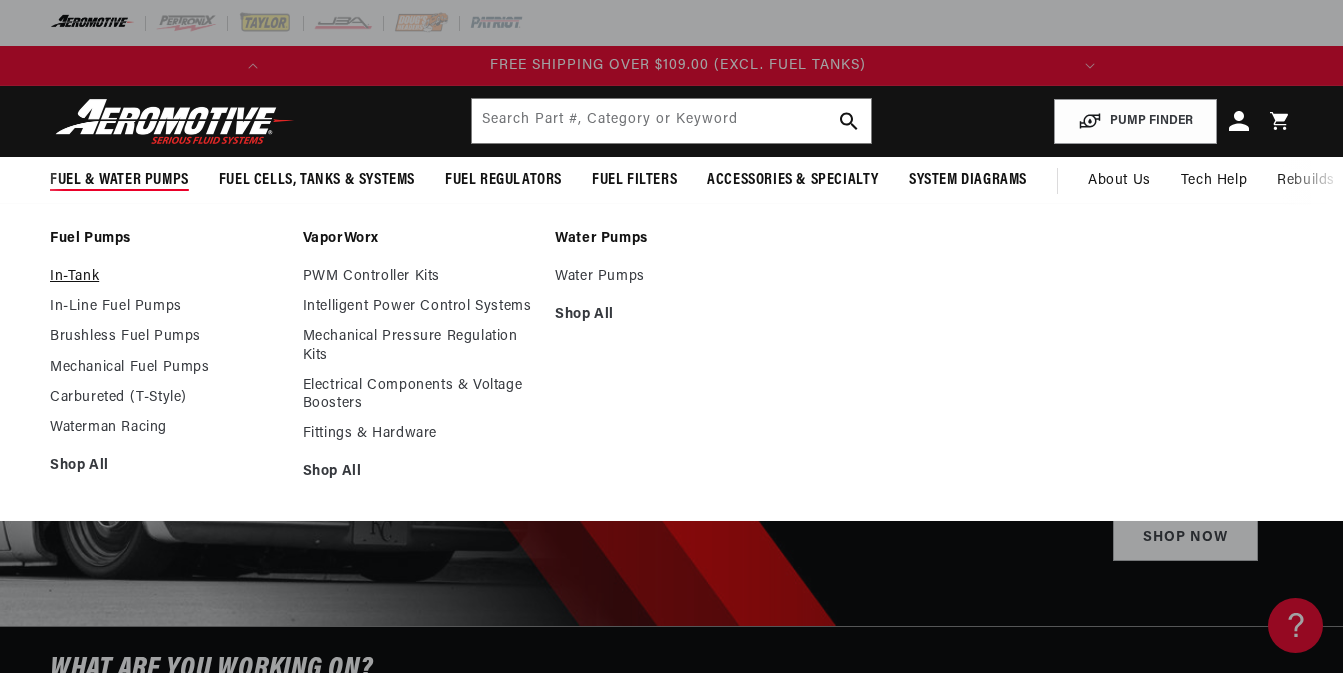 click on "In-Tank" at bounding box center (166, 277) 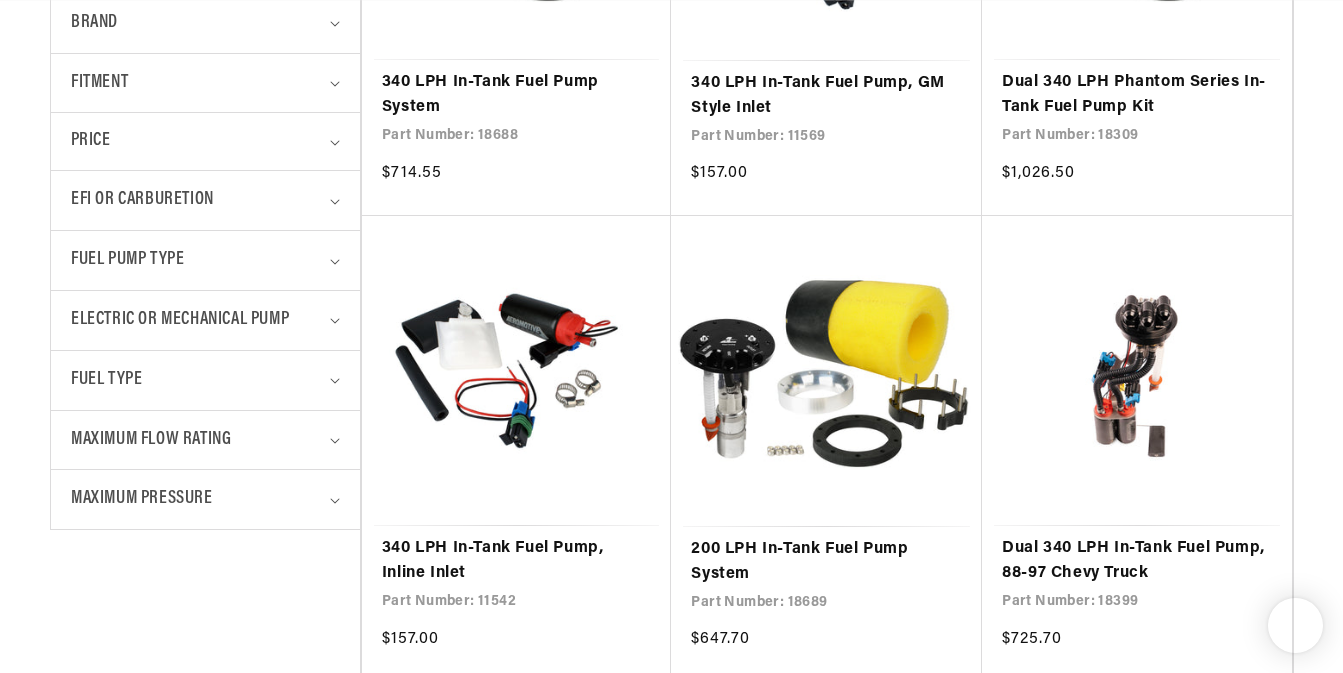 scroll, scrollTop: 766, scrollLeft: 0, axis: vertical 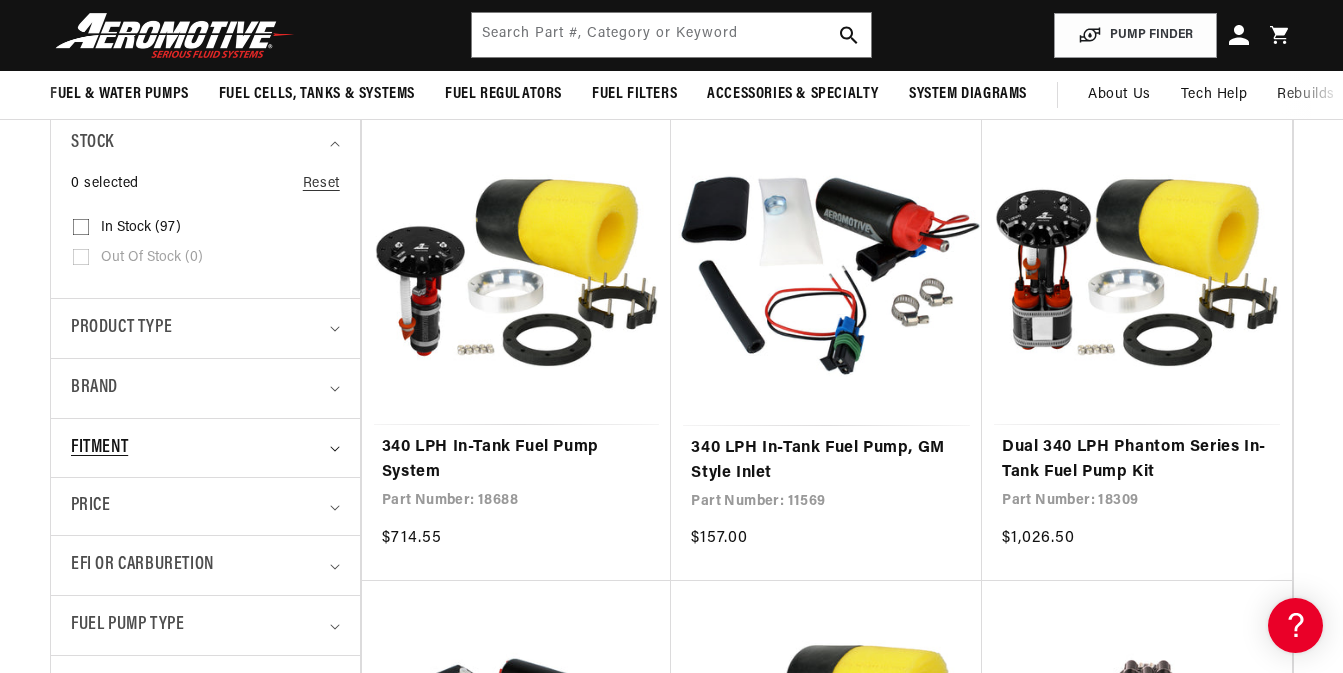 click on "Fitment" at bounding box center (196, 448) 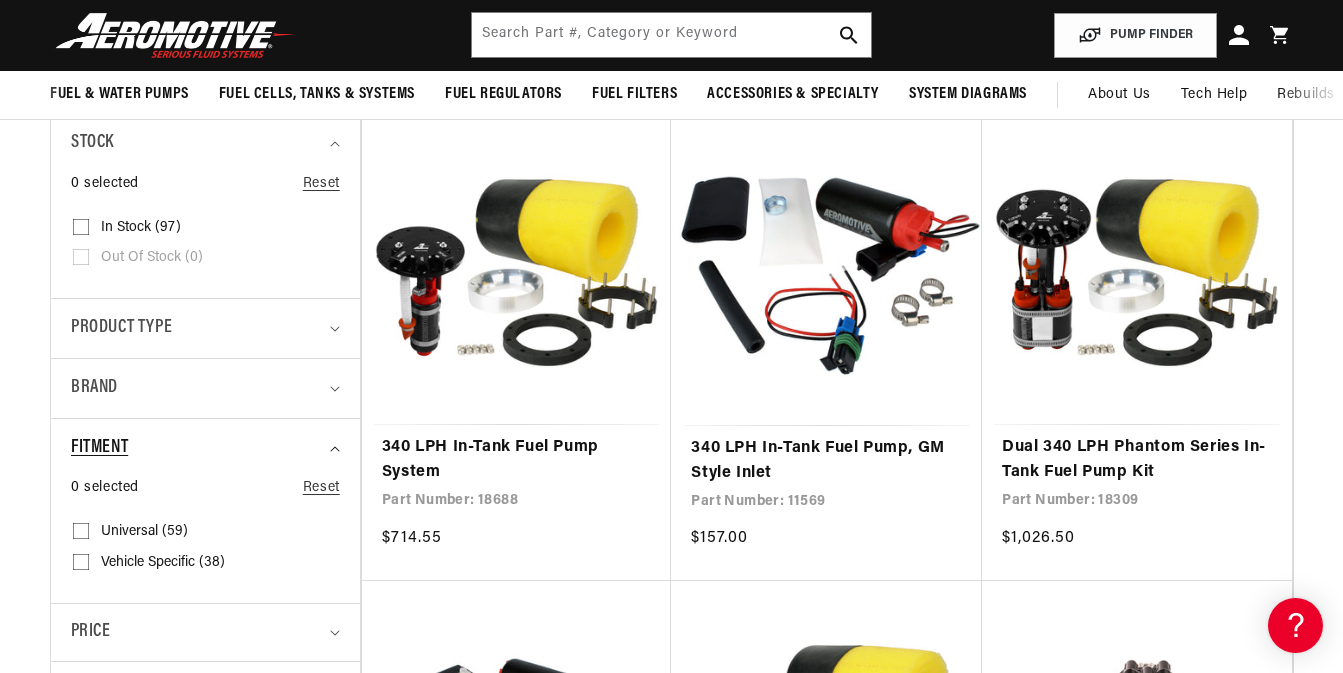 scroll, scrollTop: 0, scrollLeft: 0, axis: both 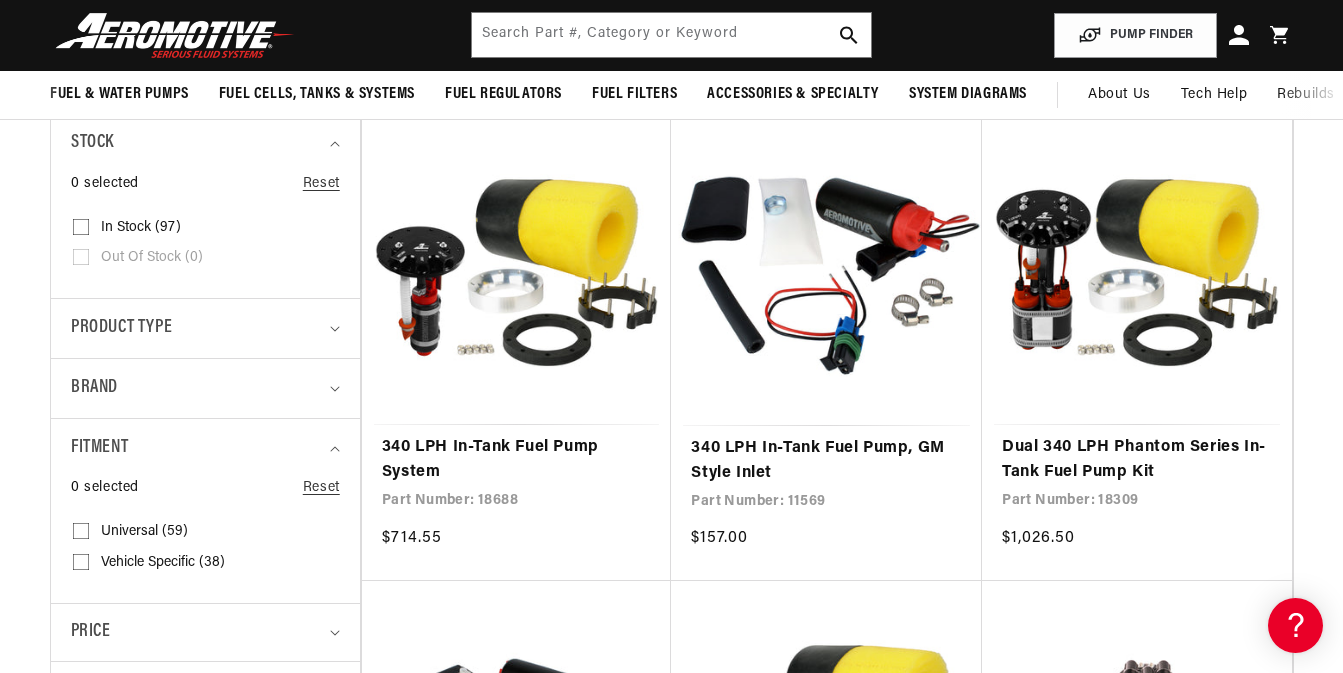 click on "Vehicle Specific (38)" at bounding box center (163, 563) 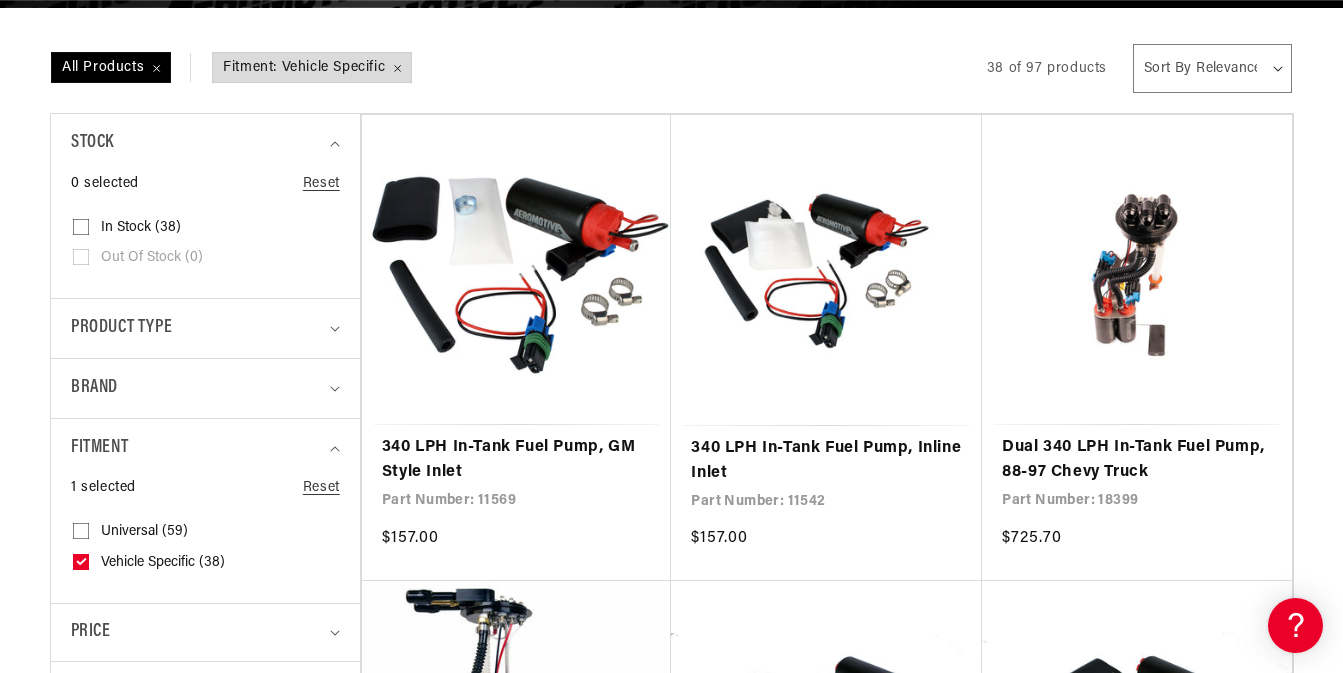 scroll, scrollTop: 526, scrollLeft: 0, axis: vertical 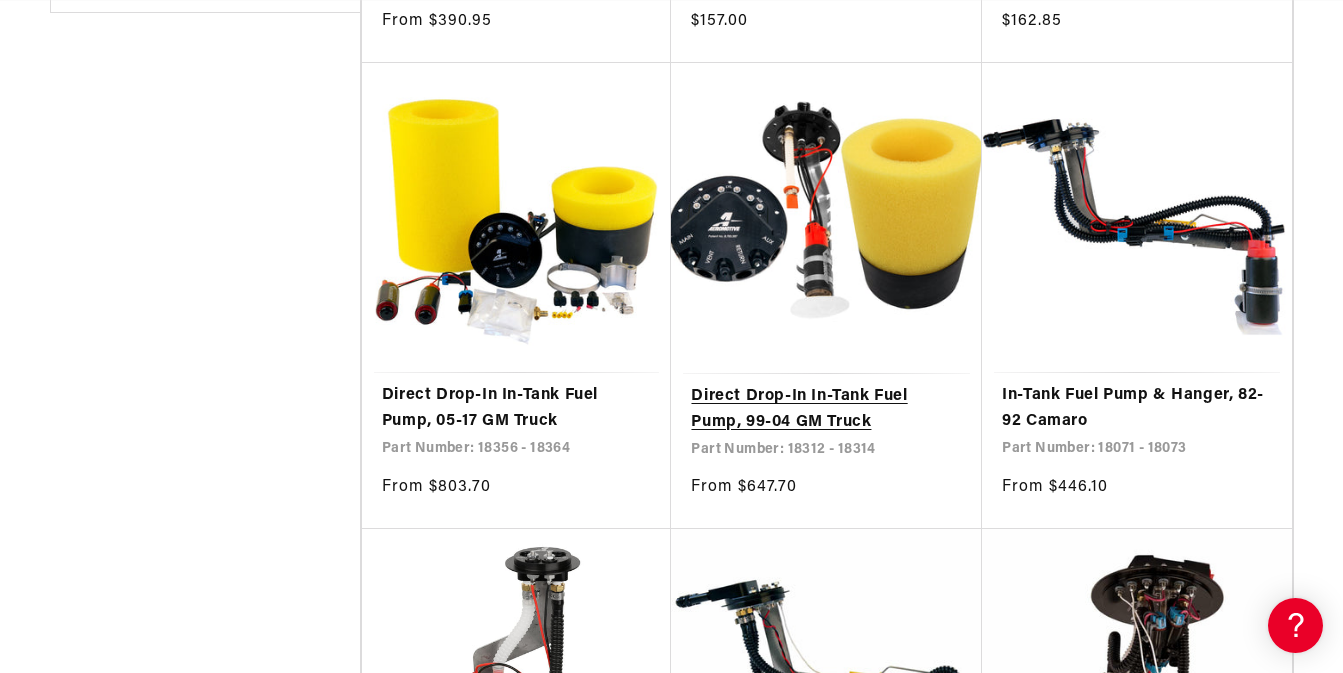 click on "Direct Drop-In In-Tank Fuel Pump, 99-04 GM Truck" at bounding box center [826, 409] 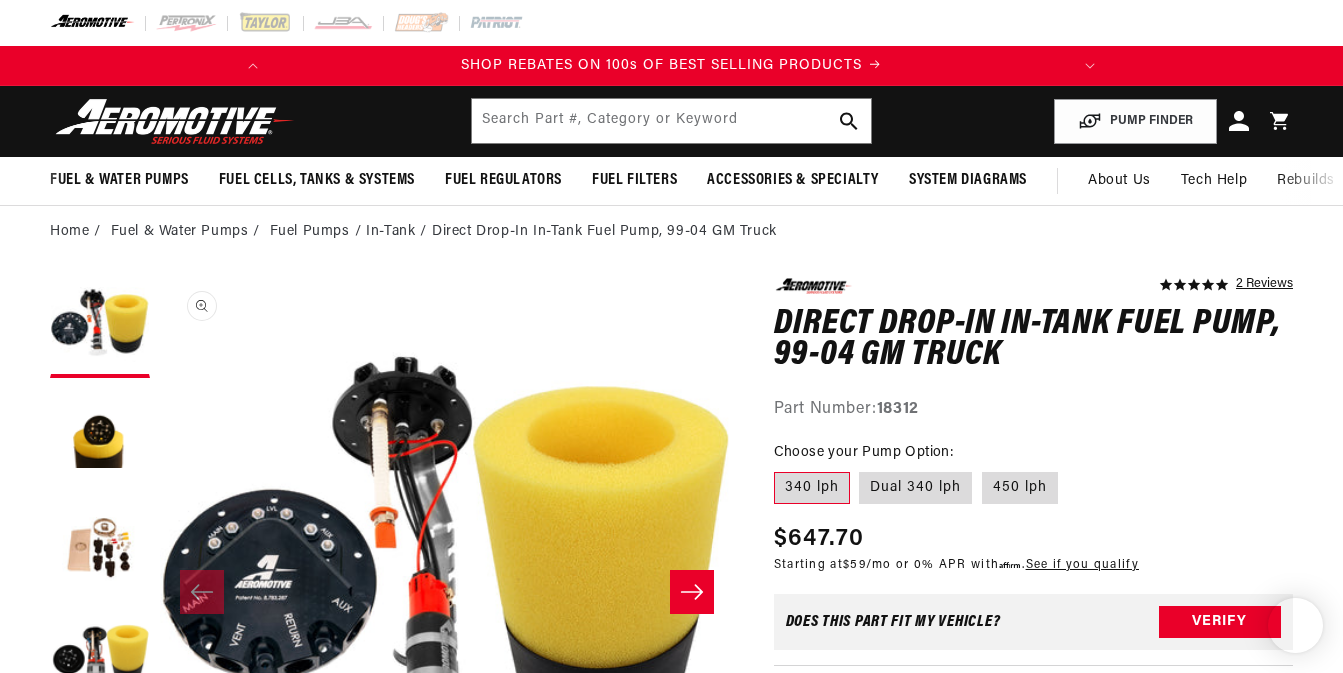 scroll, scrollTop: 189, scrollLeft: 0, axis: vertical 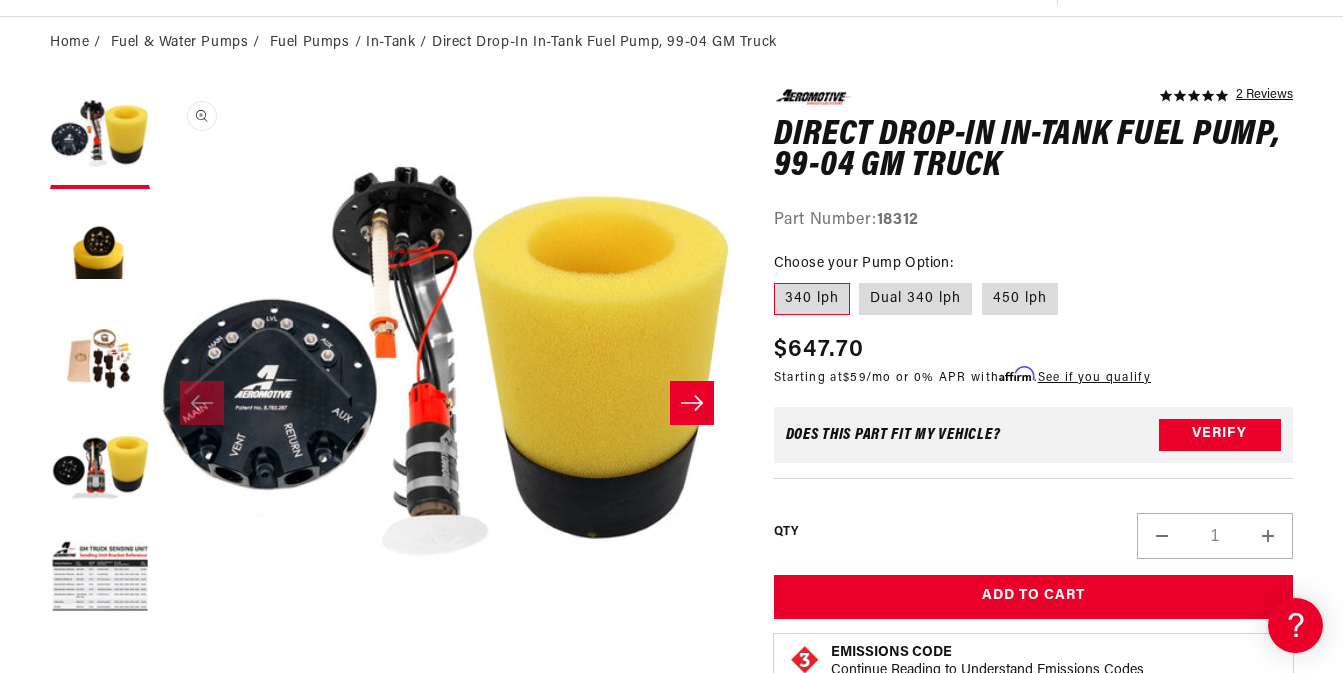 click on "Open media 1 in modal" at bounding box center (160, 662) 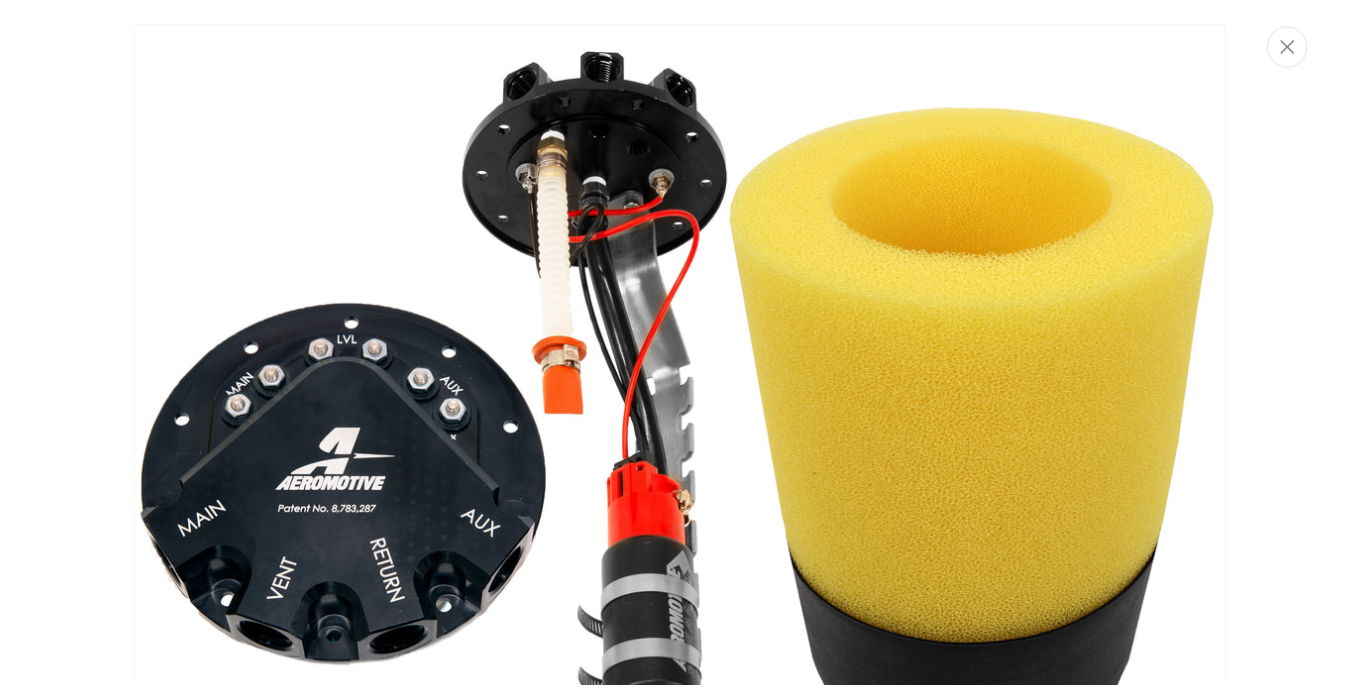 scroll, scrollTop: 93, scrollLeft: 0, axis: vertical 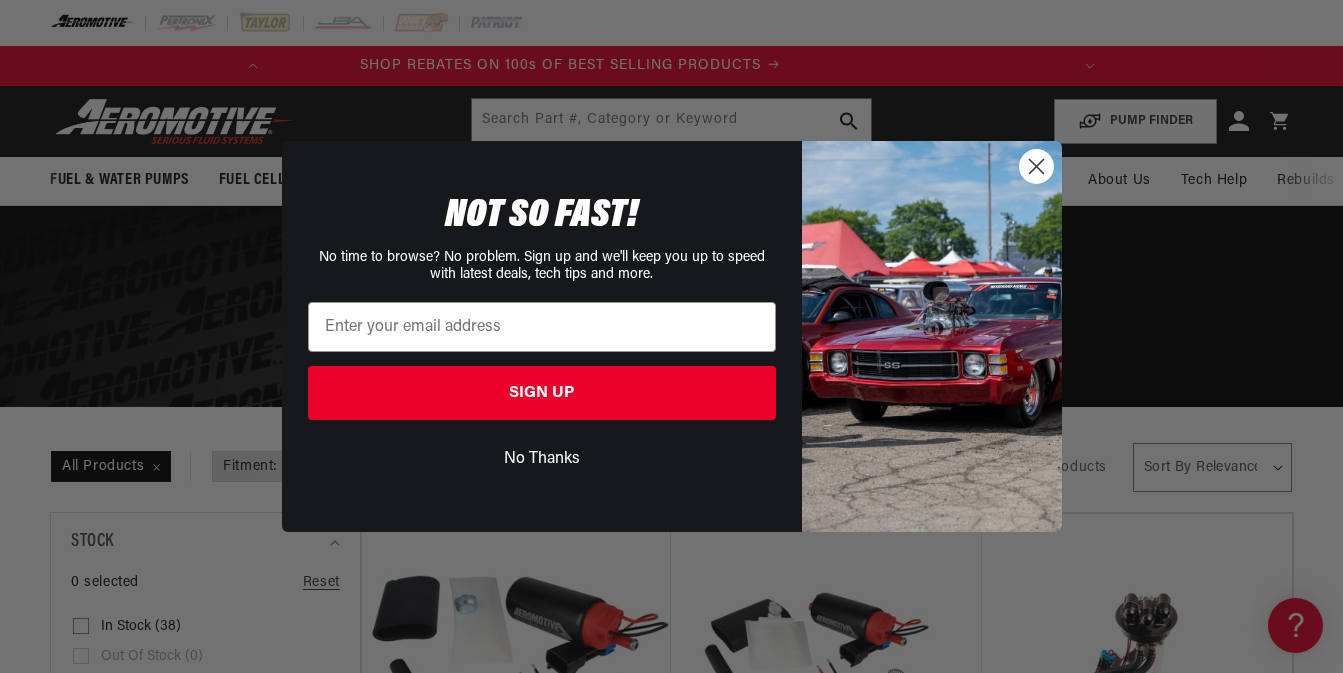 click 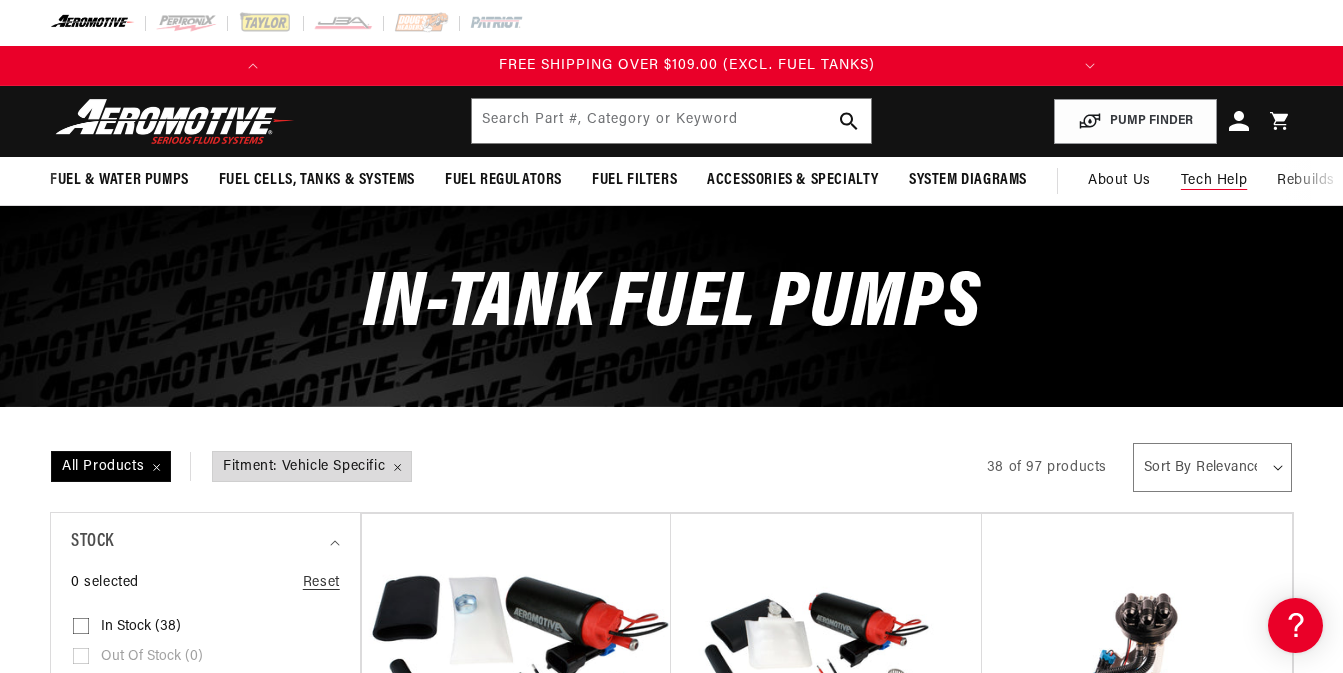 scroll, scrollTop: 0, scrollLeft: 791, axis: horizontal 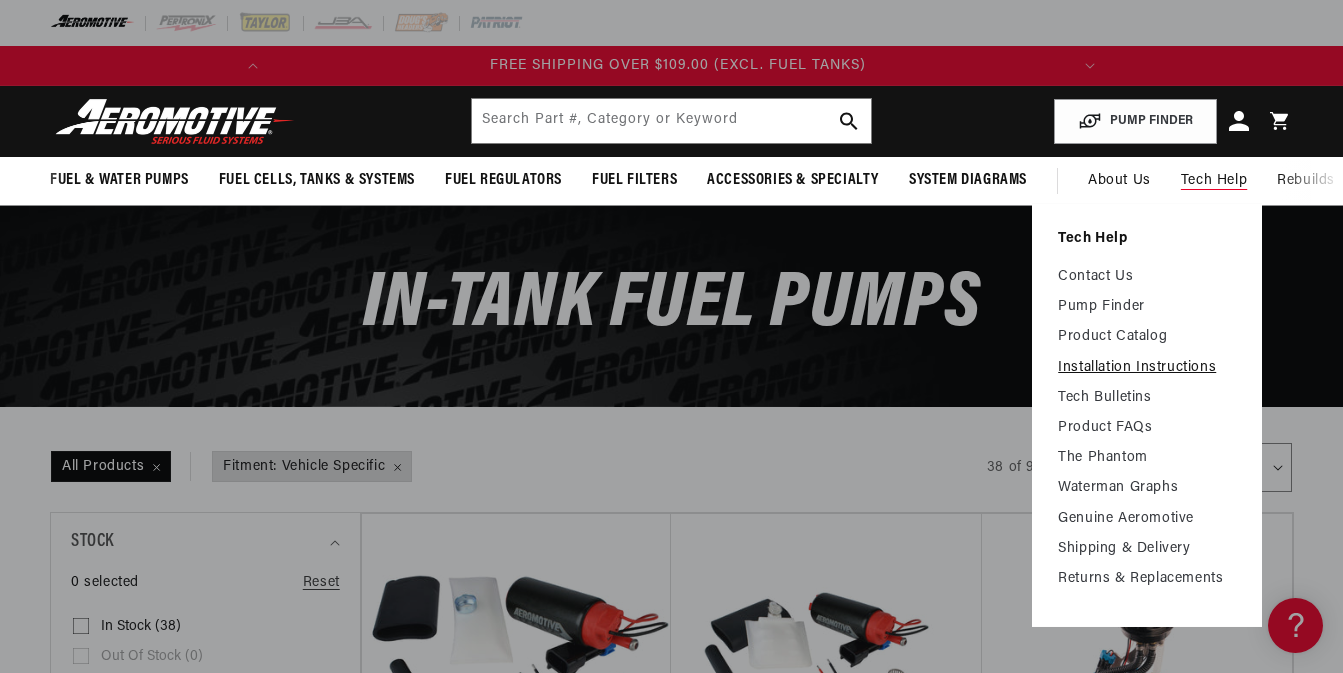 click on "Installation Instructions" at bounding box center (1147, 368) 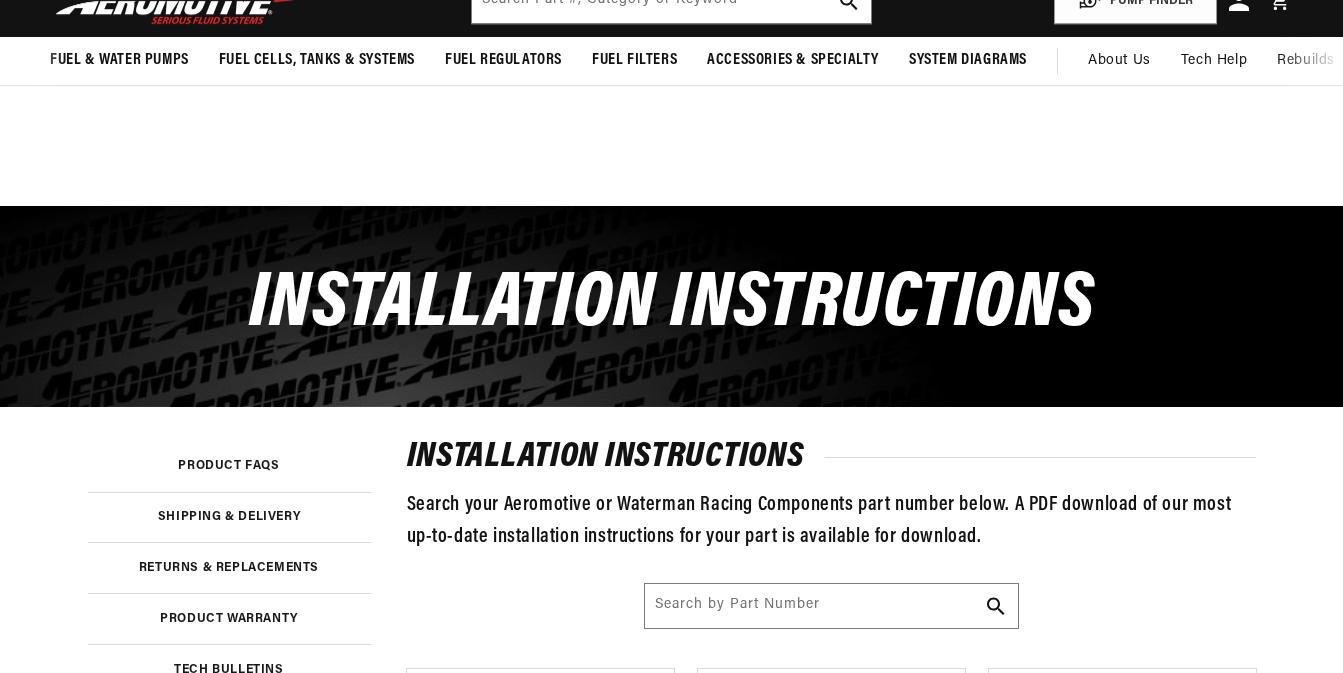 scroll, scrollTop: 459, scrollLeft: 0, axis: vertical 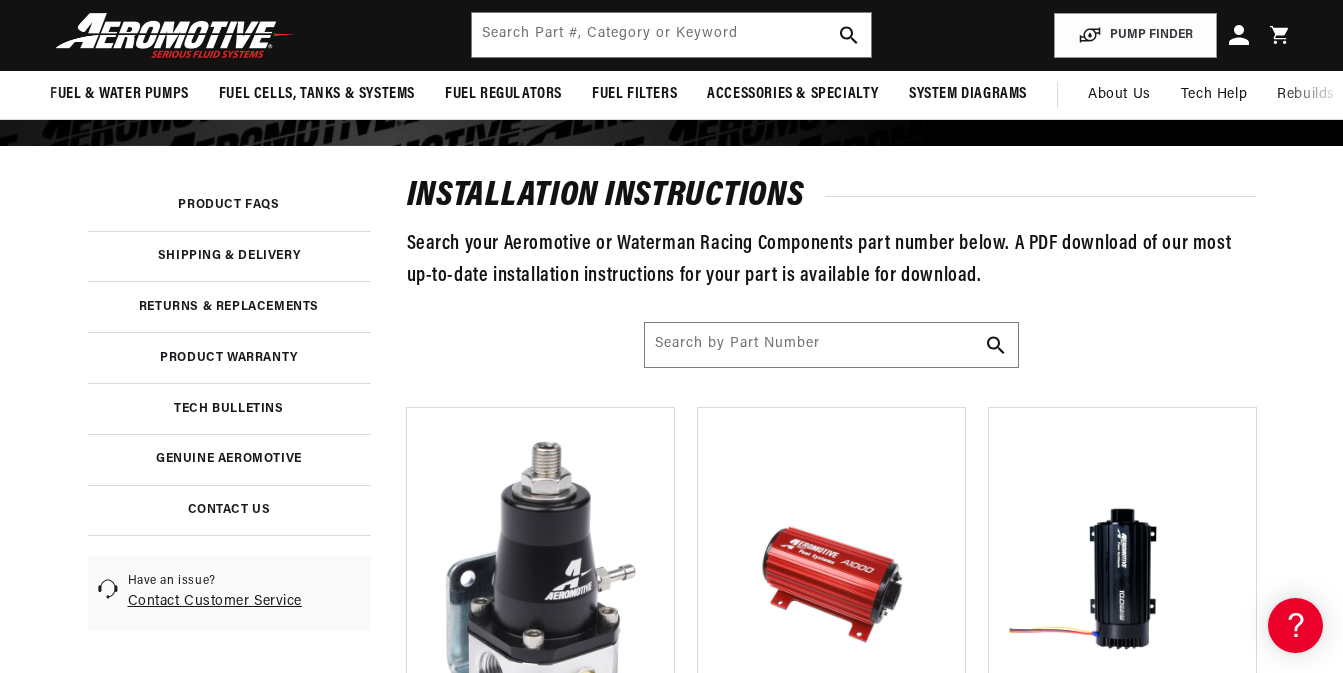 click on "installation instructions
Search your Aeromotive or Waterman Racing Components part number below. A PDF download of our most up-to-date installation instructions for your part is available for download." at bounding box center [831, 237] 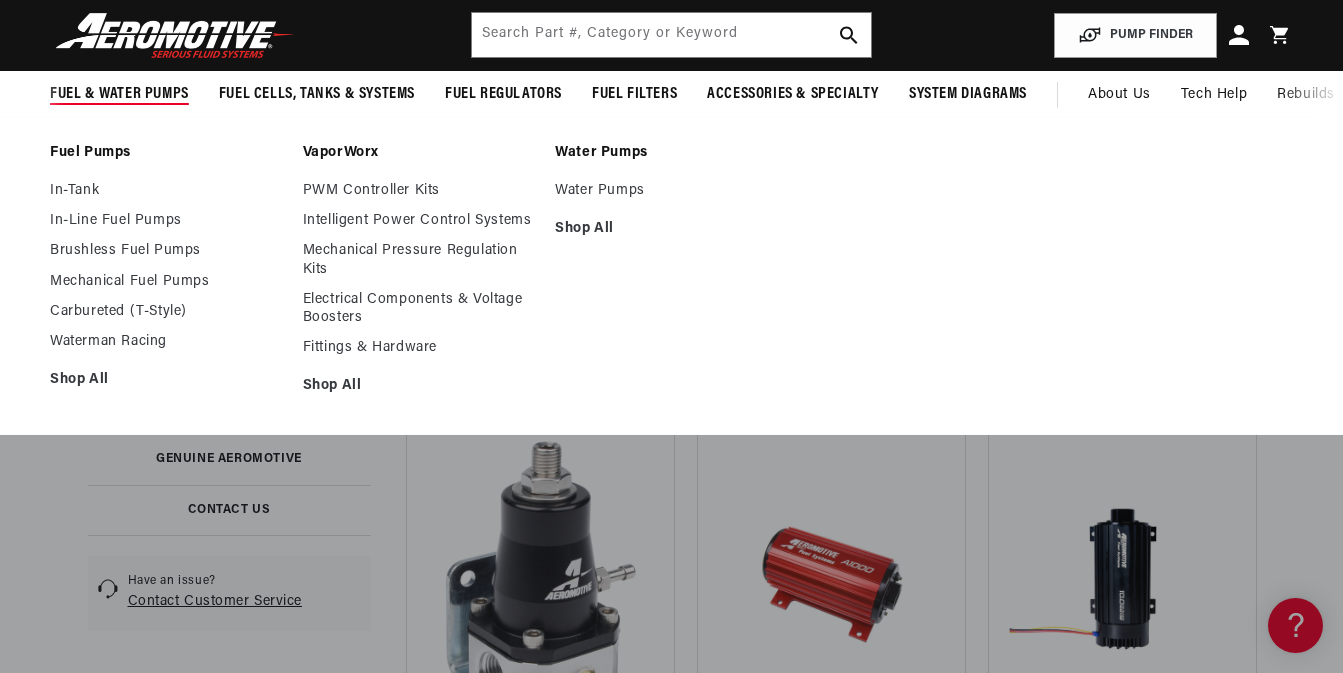 scroll, scrollTop: 0, scrollLeft: 0, axis: both 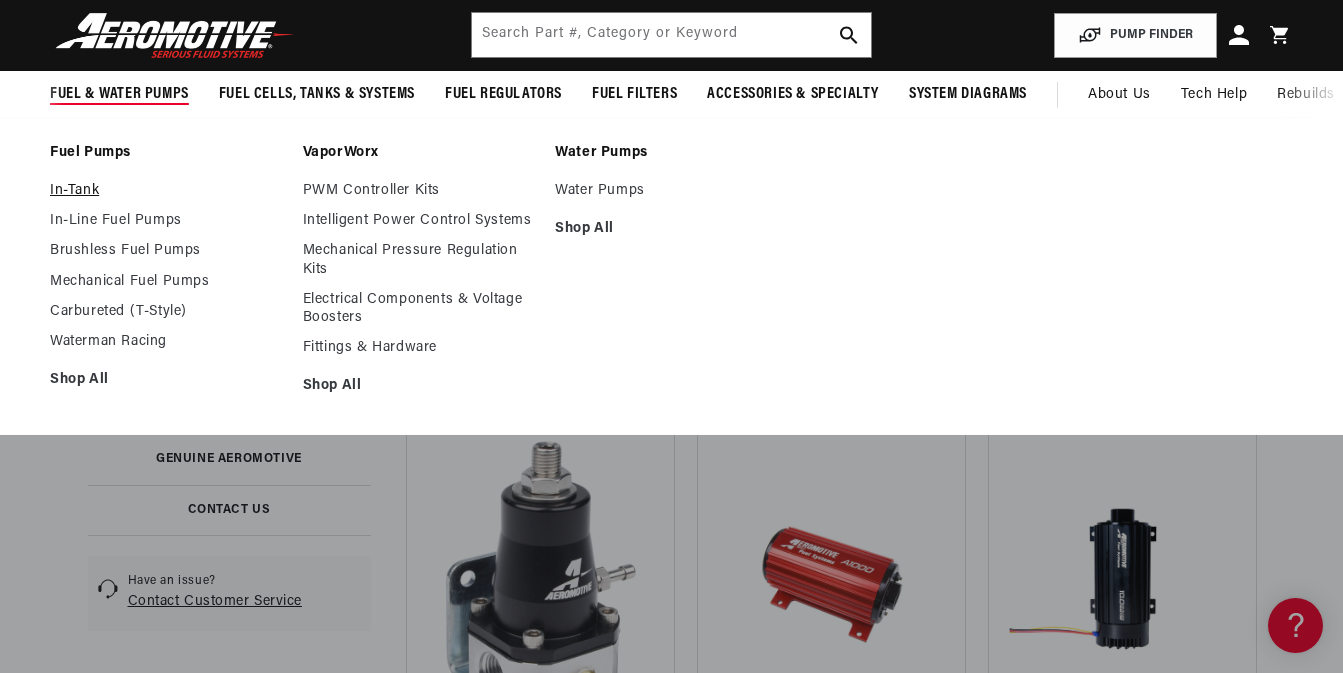 click on "In-Tank" at bounding box center (166, 191) 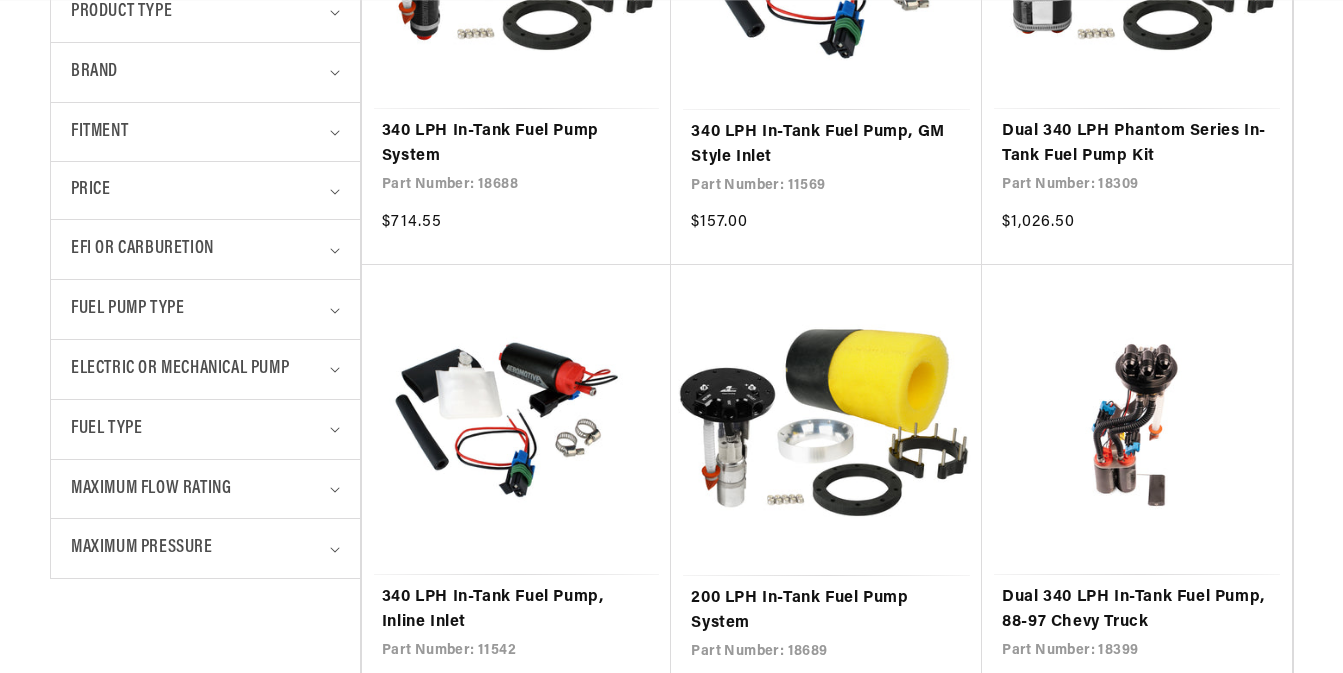 scroll, scrollTop: 735, scrollLeft: 0, axis: vertical 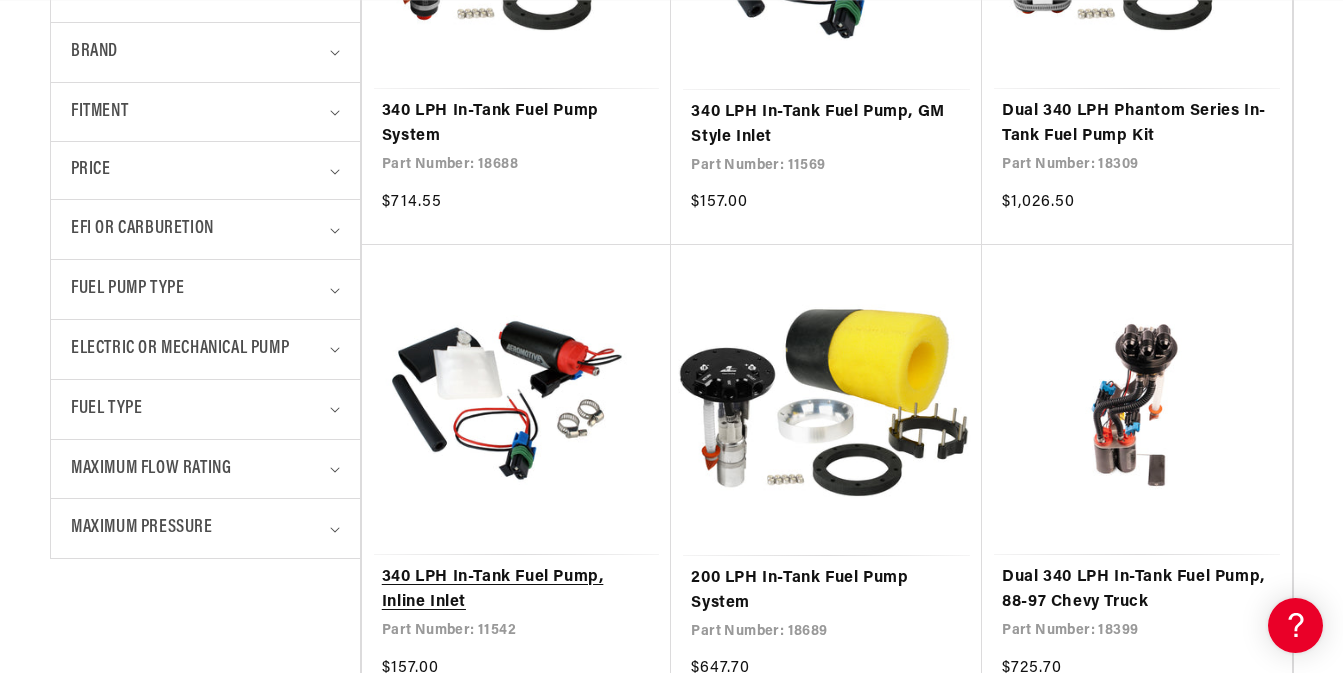 click on "340 LPH In-Tank Fuel Pump, Inline Inlet" at bounding box center [517, 590] 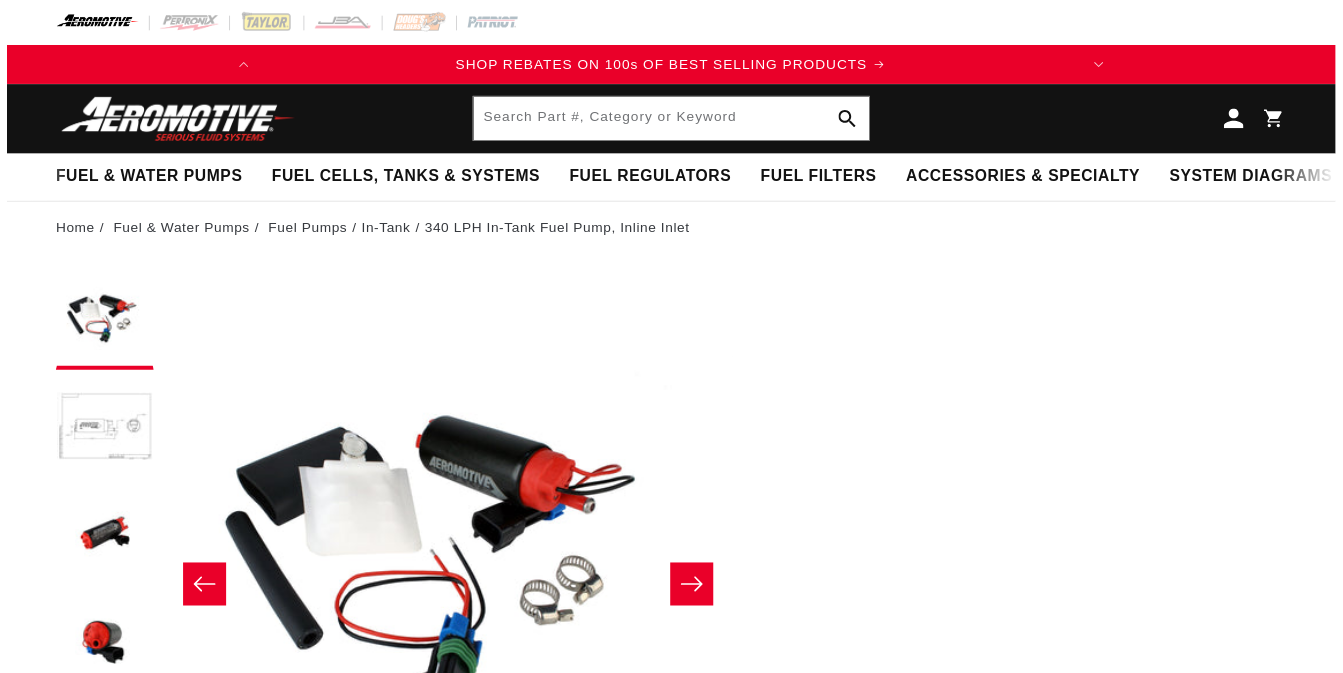 scroll, scrollTop: 0, scrollLeft: 0, axis: both 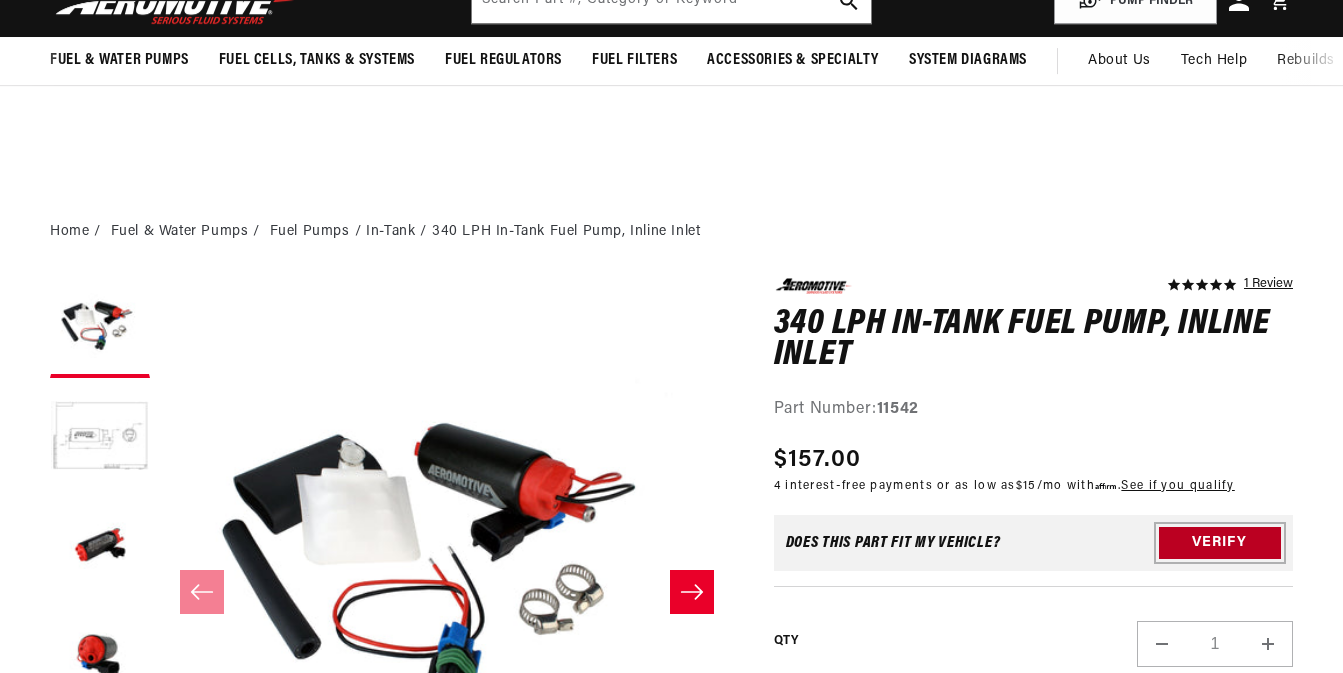 click on "Verify" at bounding box center (1220, 543) 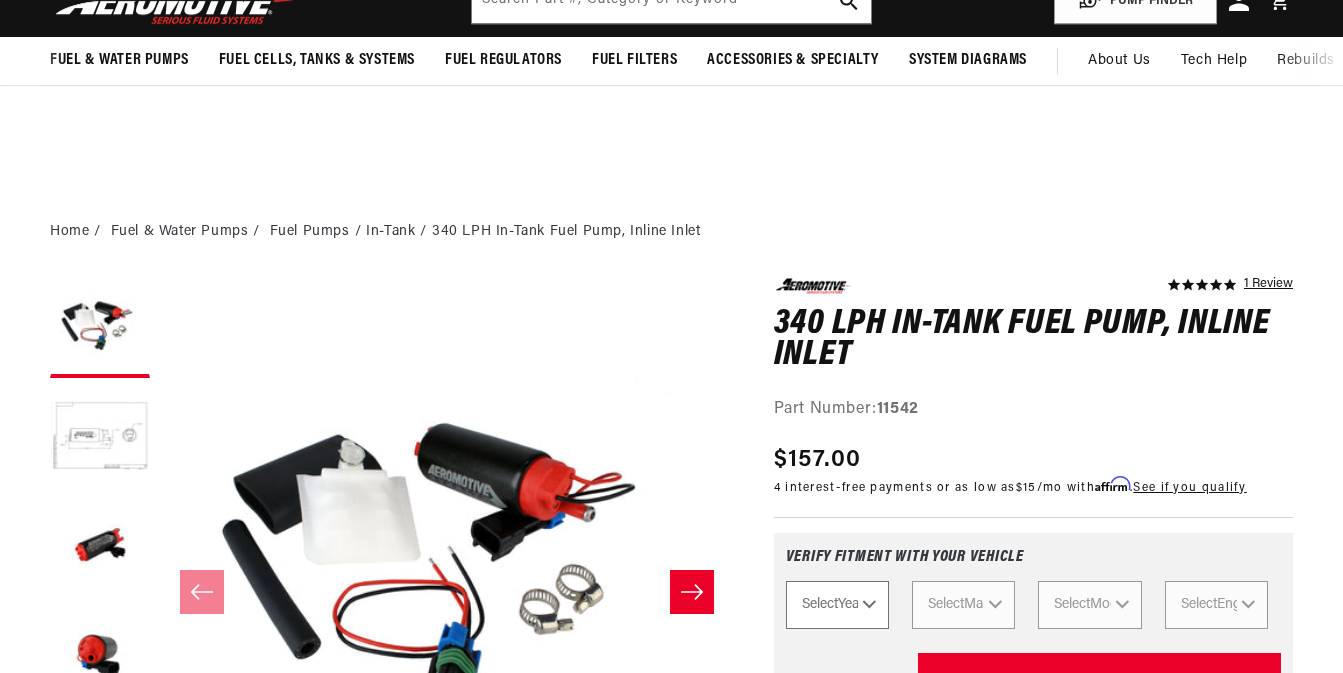 scroll, scrollTop: 345, scrollLeft: 0, axis: vertical 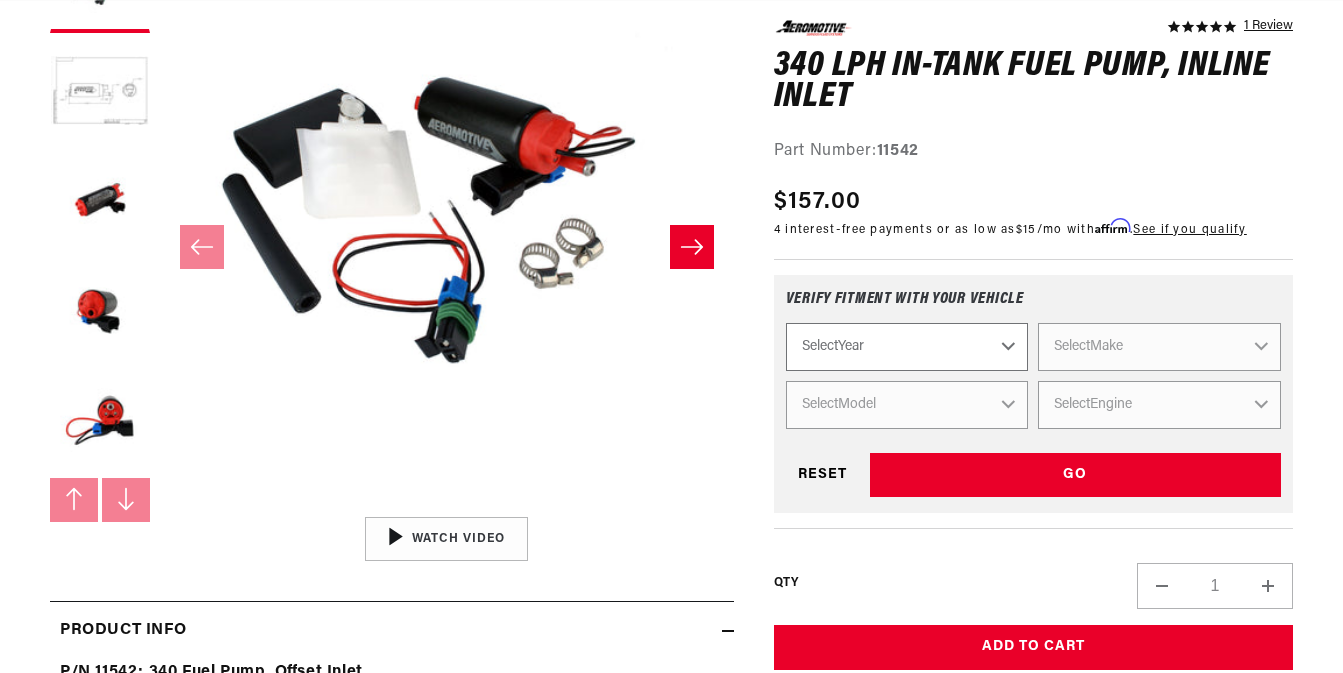 click on "Select  Year
2023
2022
2021
2020
2019
2018
2017
2016
2015
2014
2013
2012
2011
2010
2009
2008
2007
2006
2005
2004
2003
2002
2001
2000
1999
1998
1997
1996
1995
1994
1993
1992
1991
1990
1989
1988
1987" at bounding box center [907, 347] 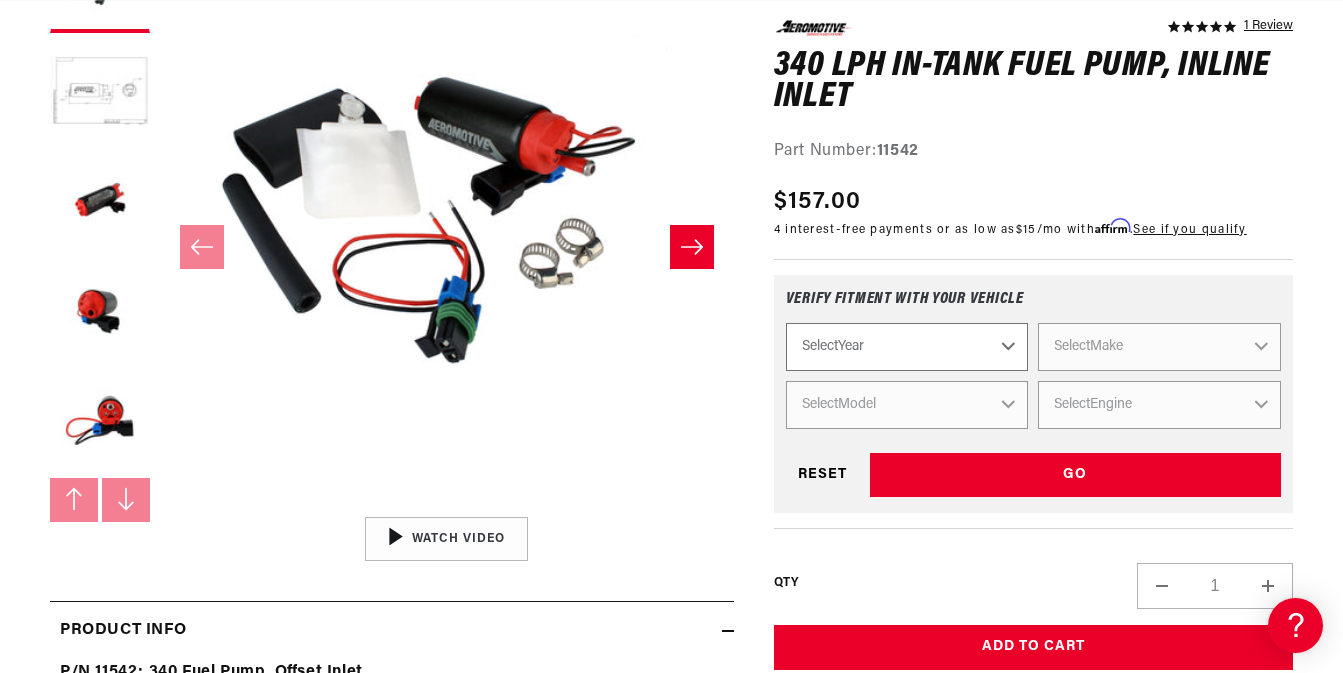 scroll, scrollTop: 0, scrollLeft: 0, axis: both 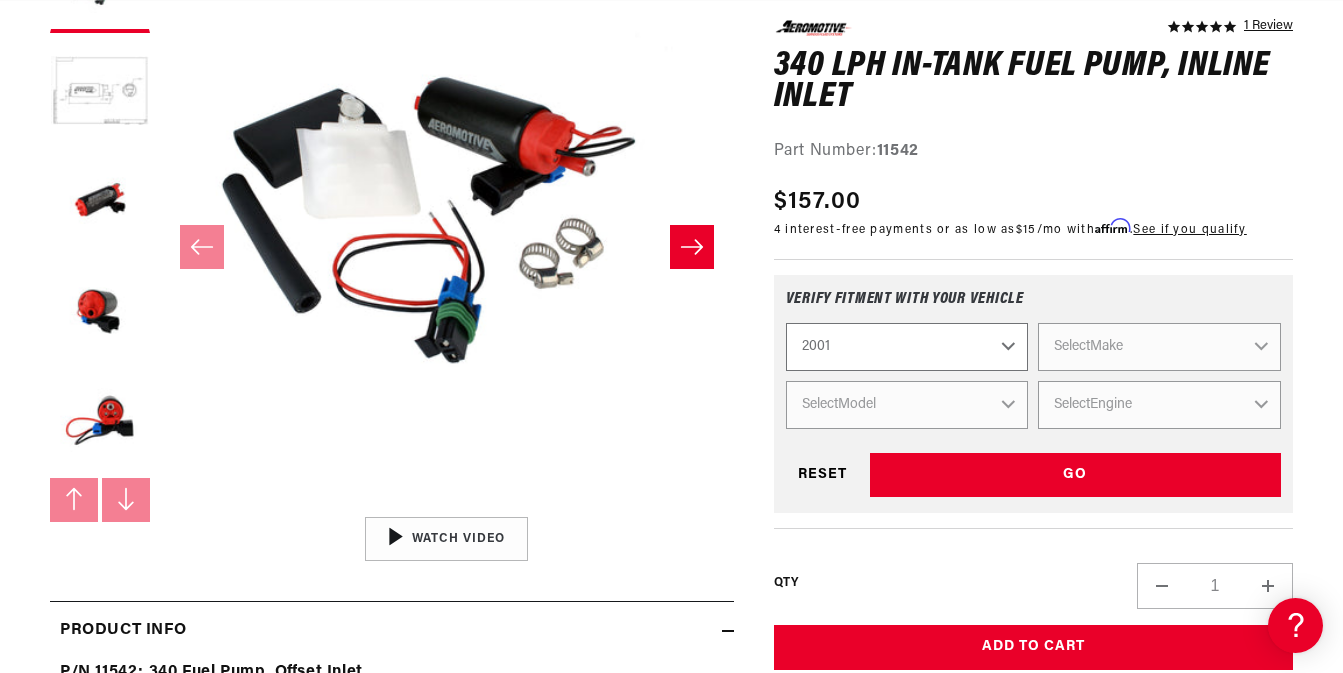 click on "Select  Year
2023
2022
2021
2020
2019
2018
2017
2016
2015
2014
2013
2012
2011
2010
2009
2008
2007
2006
2005
2004
2003
2002
2001
2000
1999
1998
1997
1996
1995
1994
1993
1992
1991
1990
1989
1988
1987" at bounding box center (907, 347) 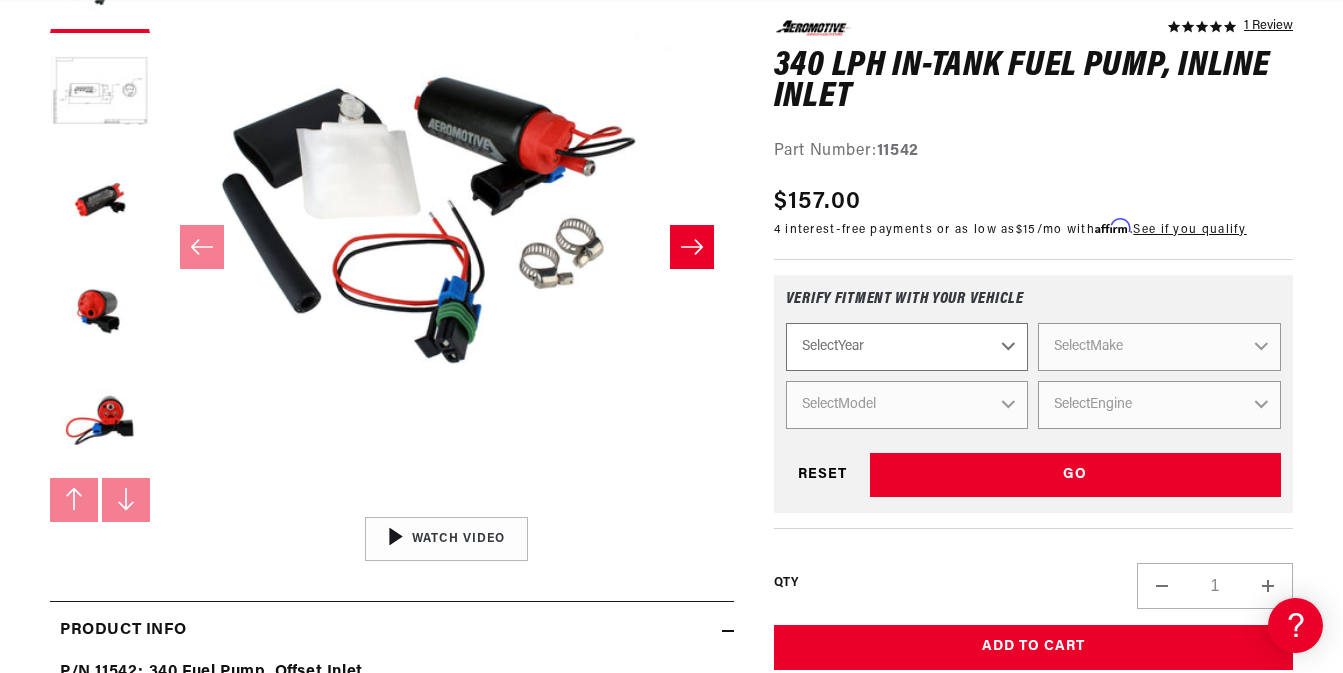 select on "2001" 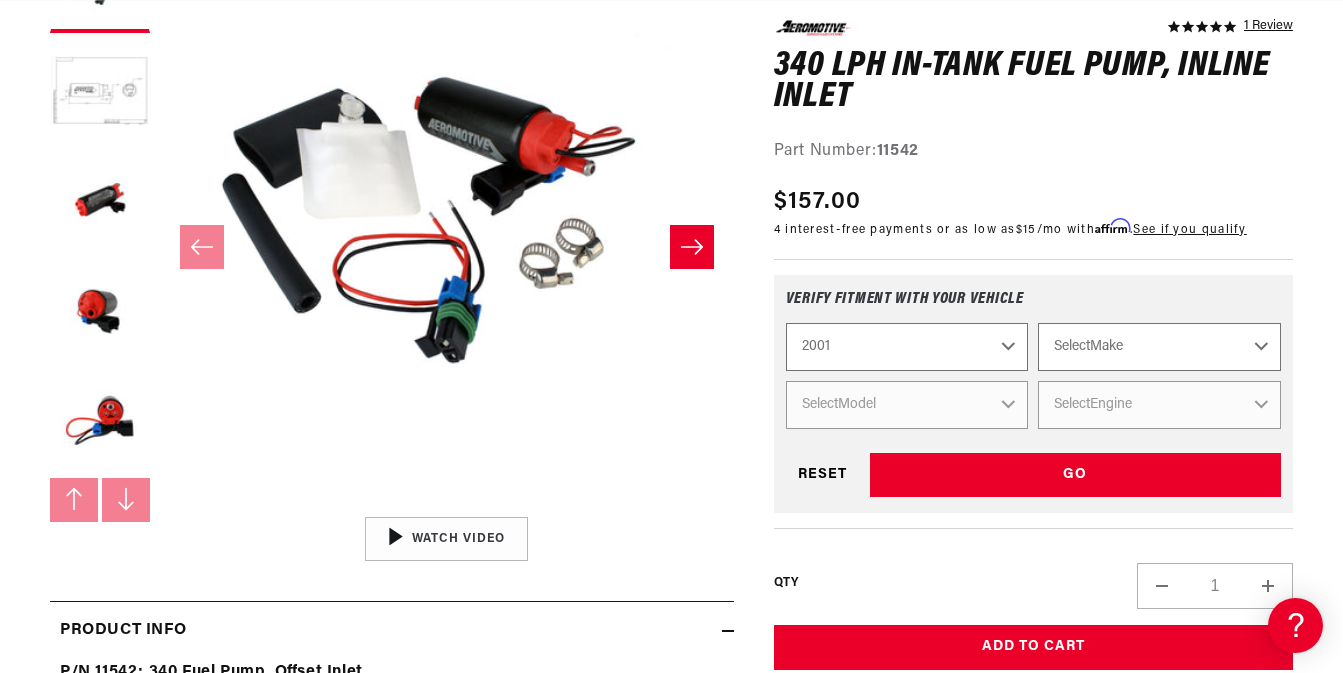 click on "Select  Make
Acura
Chevrolet
Ford
GMC
Honda
Hyundai
Jeep
Lincoln
Mazda
Nissan
Pontiac
Toyota" at bounding box center [1159, 347] 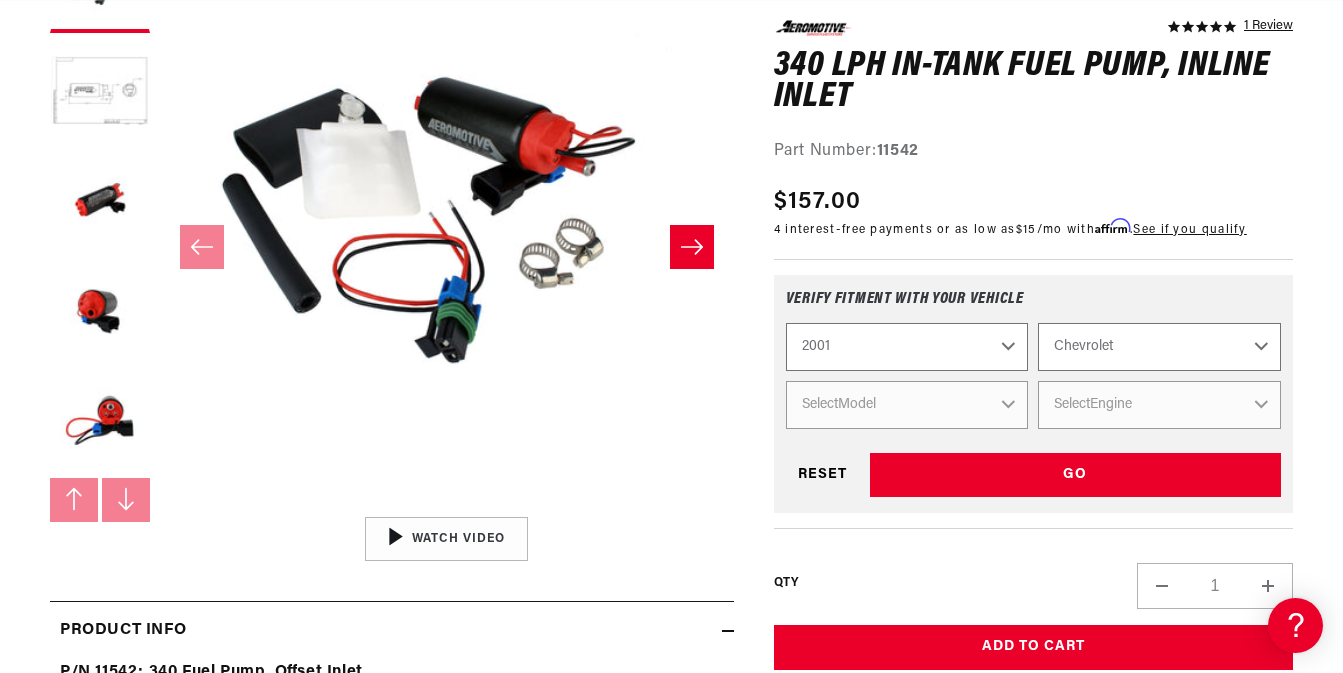 click on "Select  Make
Acura
Chevrolet
Ford
GMC
Honda
Hyundai
Jeep
Lincoln
Mazda
Nissan
Pontiac
Toyota" at bounding box center [1159, 347] 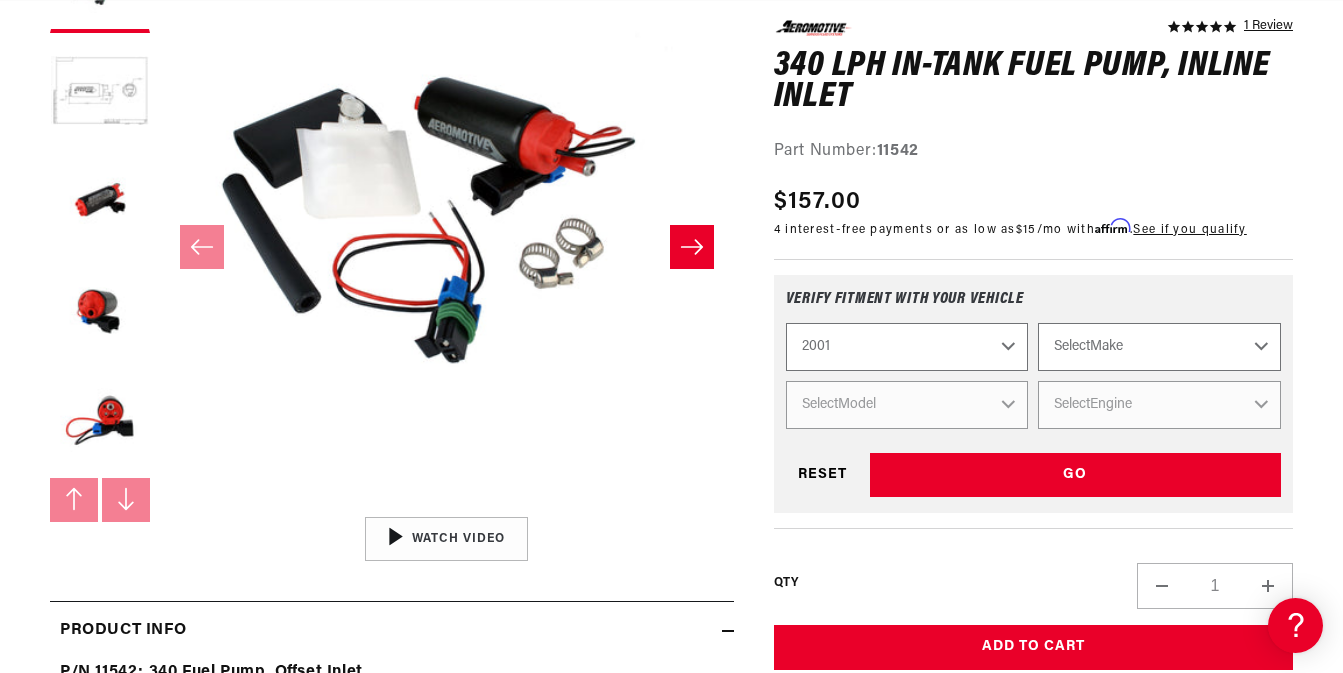 select on "Chevrolet" 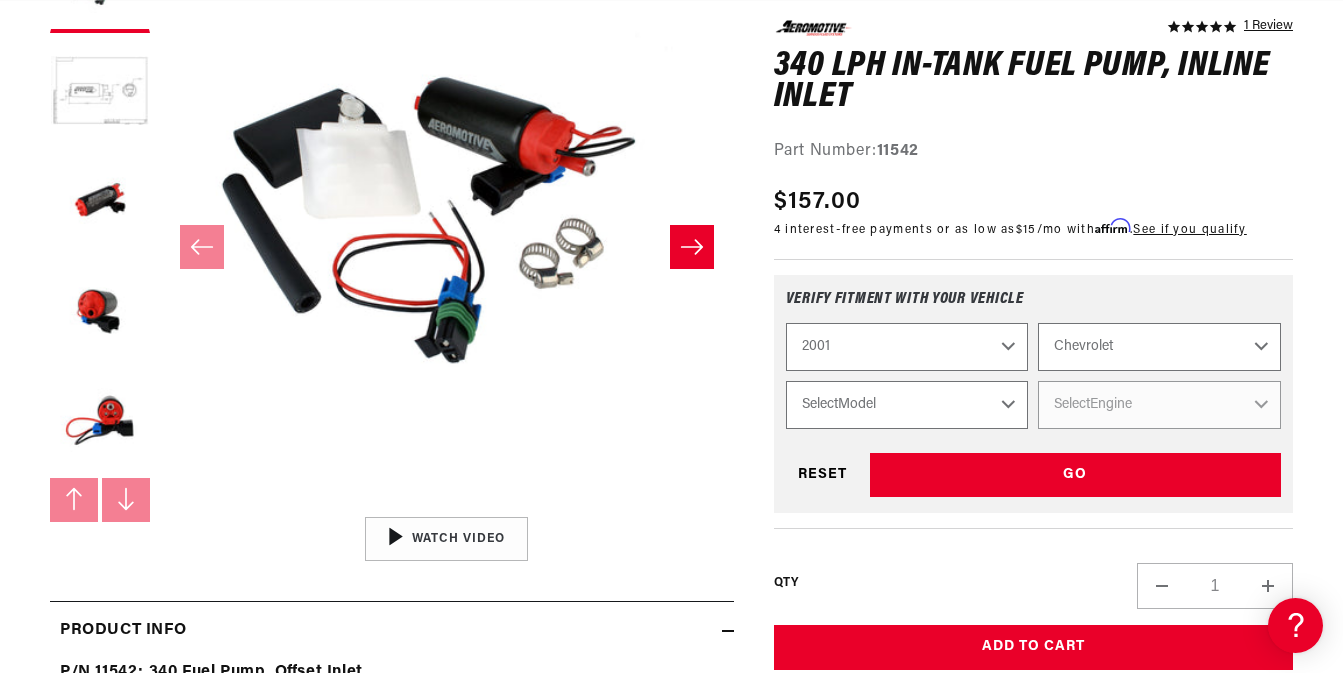 click on "Select  Model
Camaro
Corvette
Silverado 1500
Silverado 2500
Silverado 2500 HD
Silverado 3500" at bounding box center (907, 405) 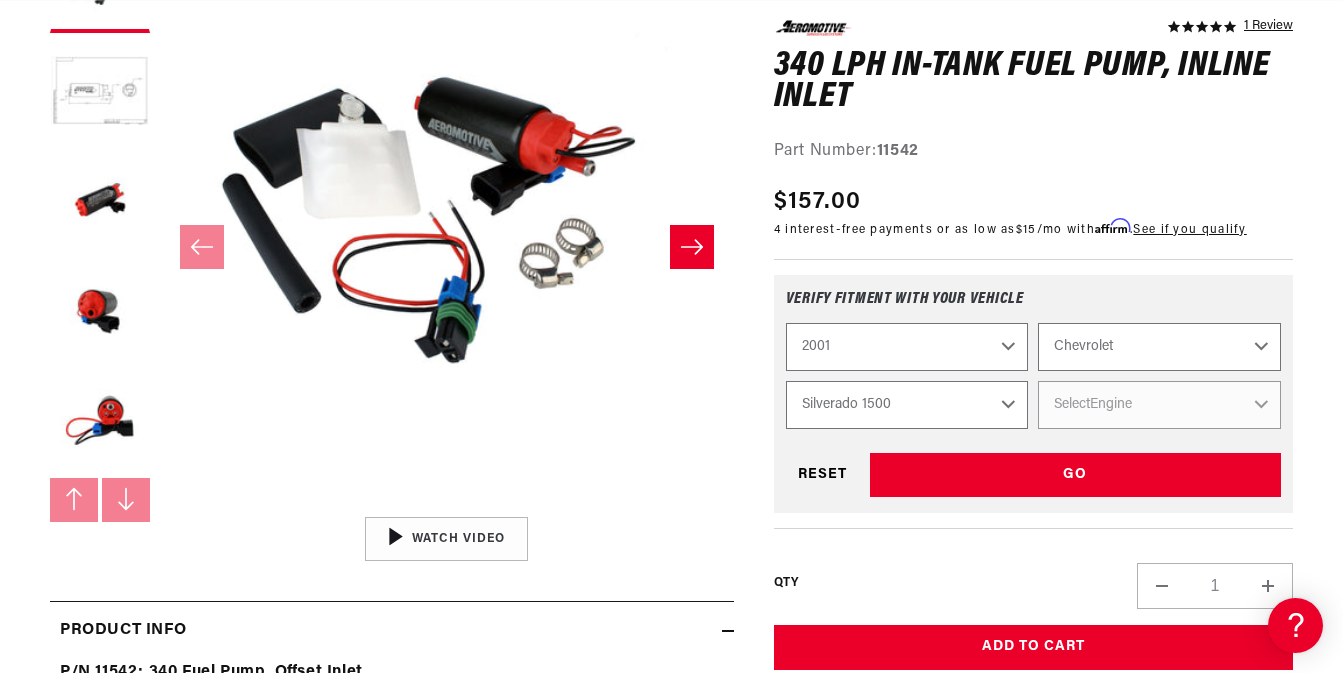 click on "Select  Model
Camaro
Corvette
Silverado 1500
Silverado 2500
Silverado 2500 HD
Silverado 3500" at bounding box center (907, 405) 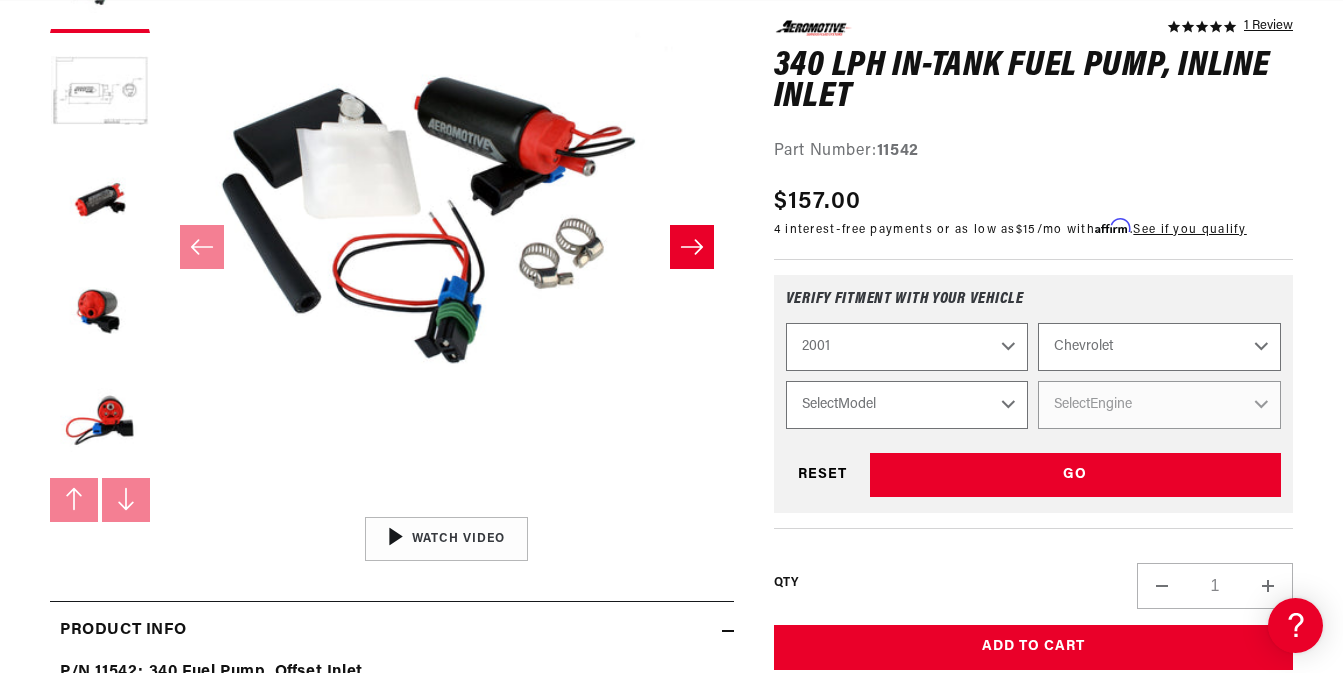 select on "Silverado-1500" 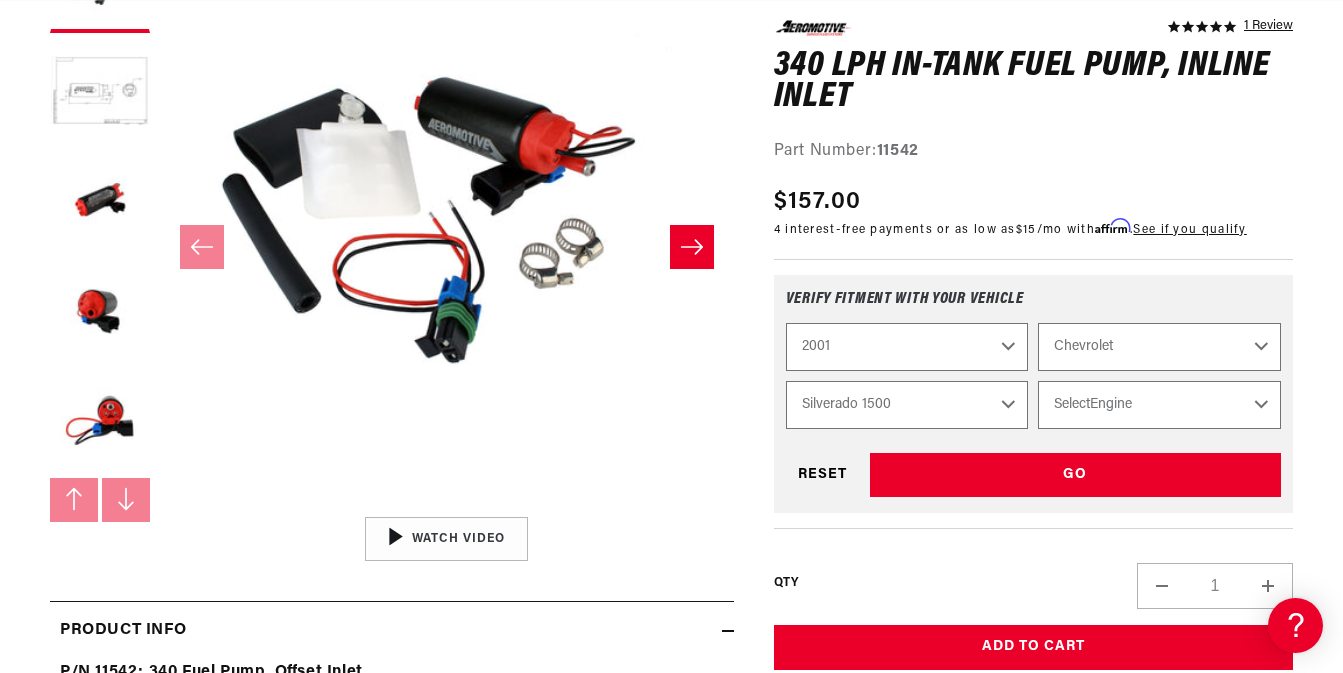 scroll, scrollTop: 0, scrollLeft: 791, axis: horizontal 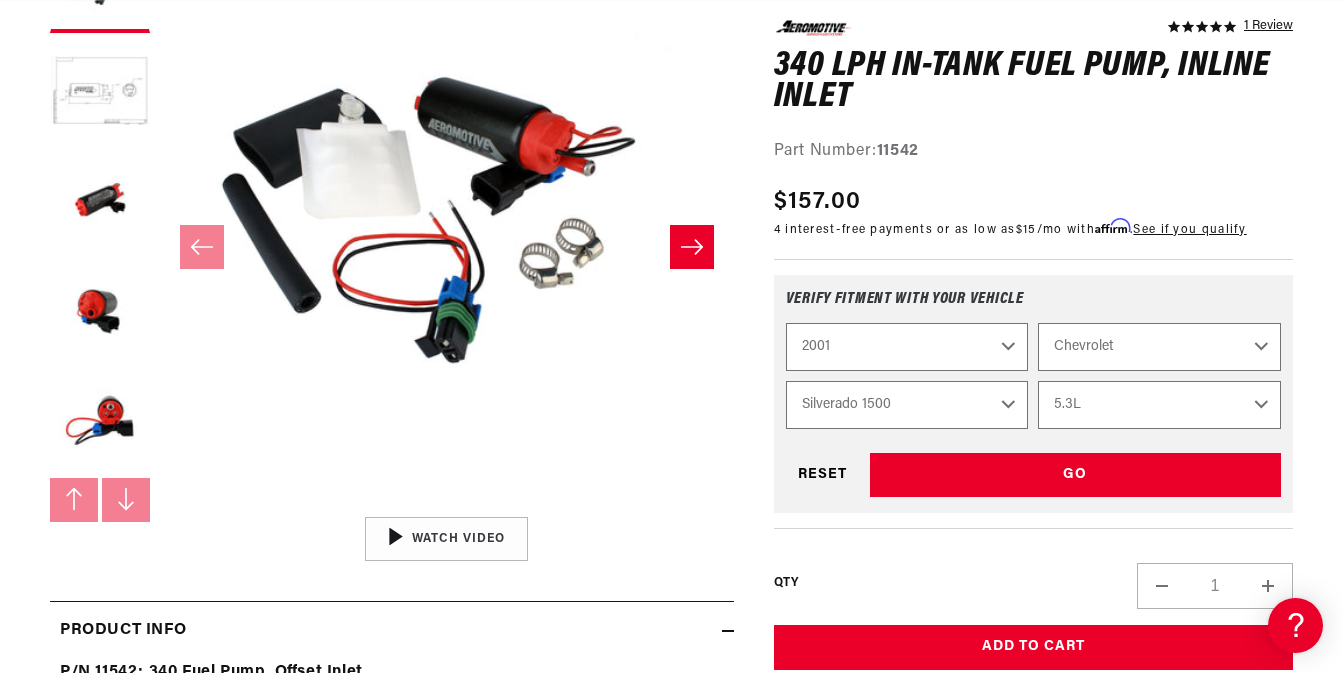 click on "Select  Engine
4.8L
5.3L" at bounding box center (1159, 405) 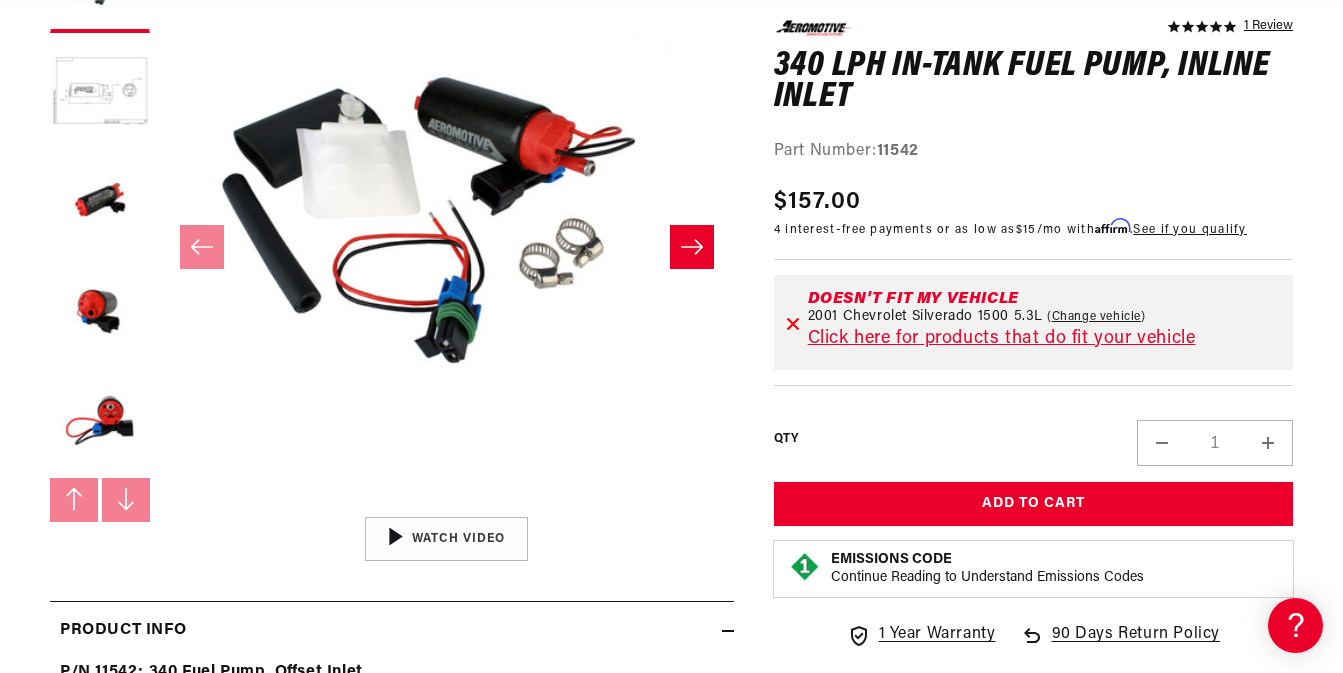 scroll, scrollTop: 0, scrollLeft: 0, axis: both 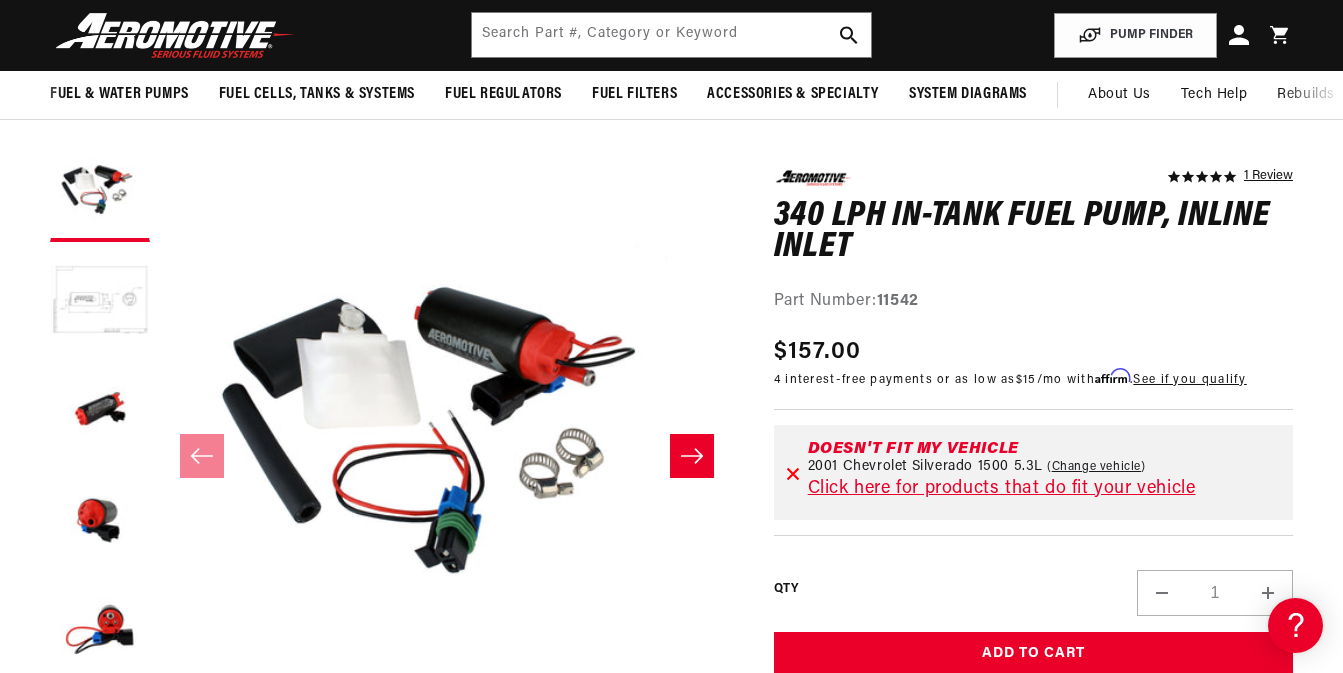 click at bounding box center (100, 302) 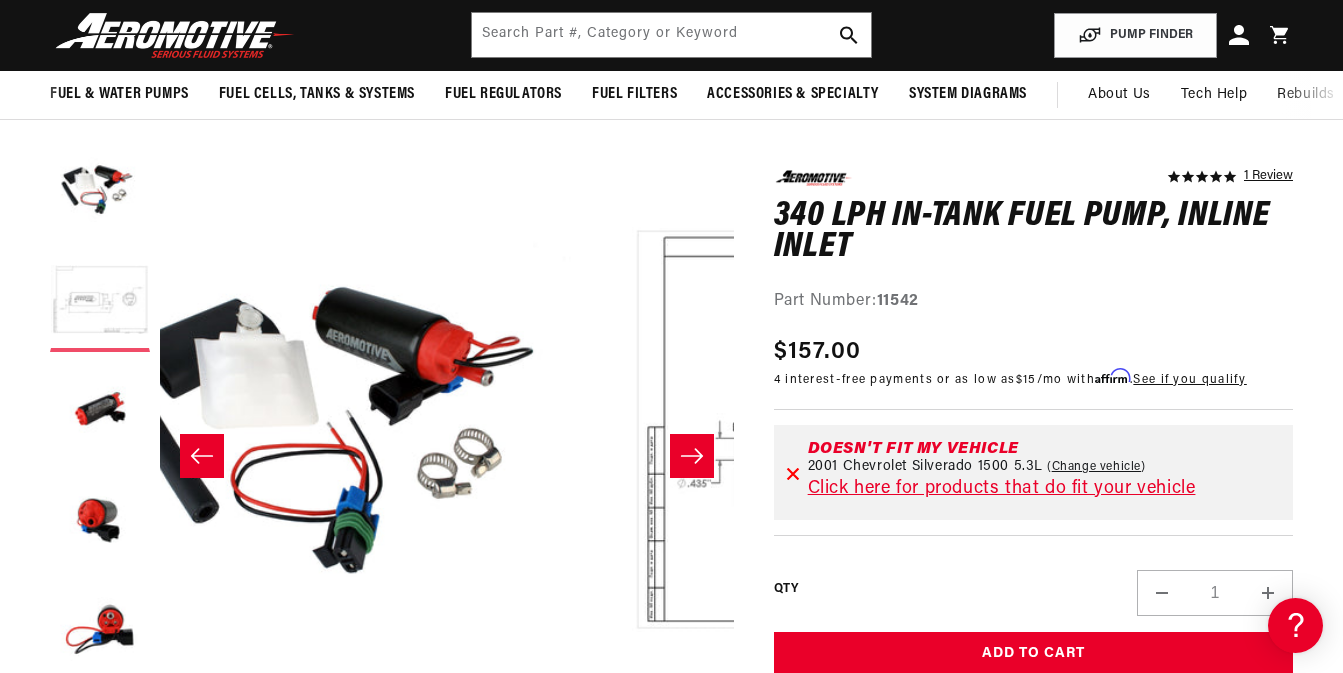 scroll, scrollTop: 0, scrollLeft: 368, axis: horizontal 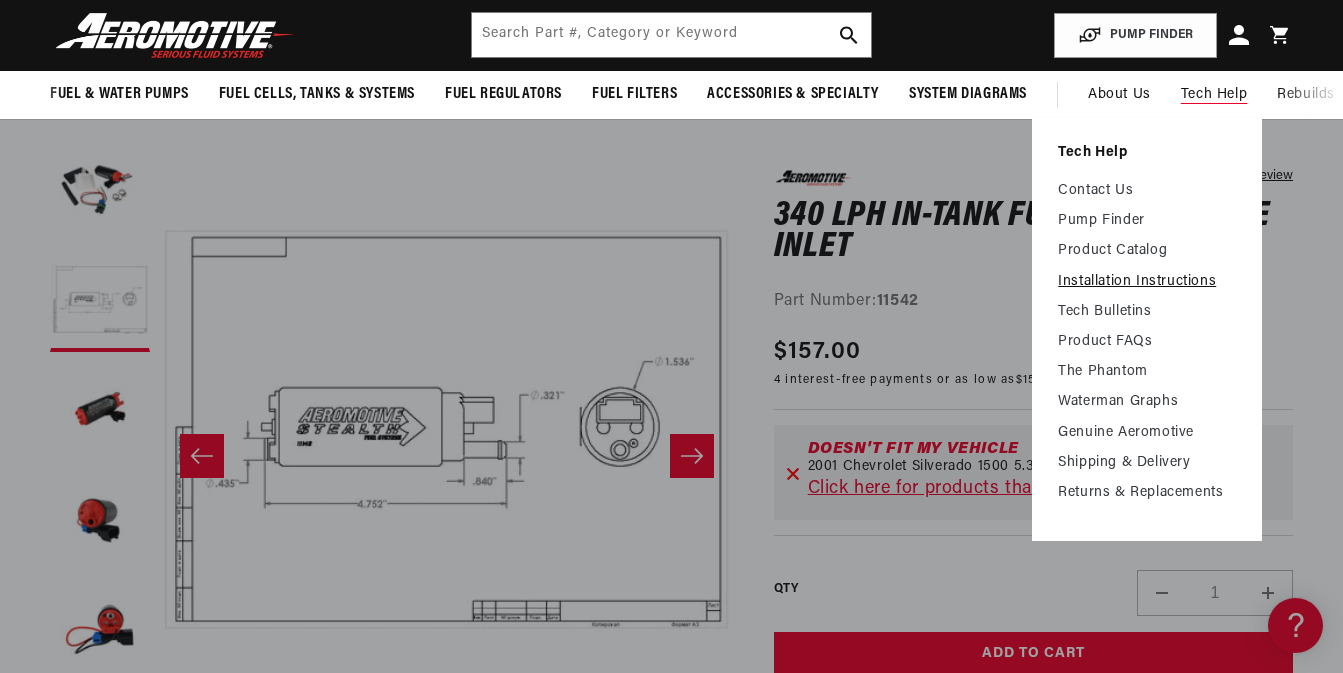 click on "Installation Instructions" at bounding box center [1147, 282] 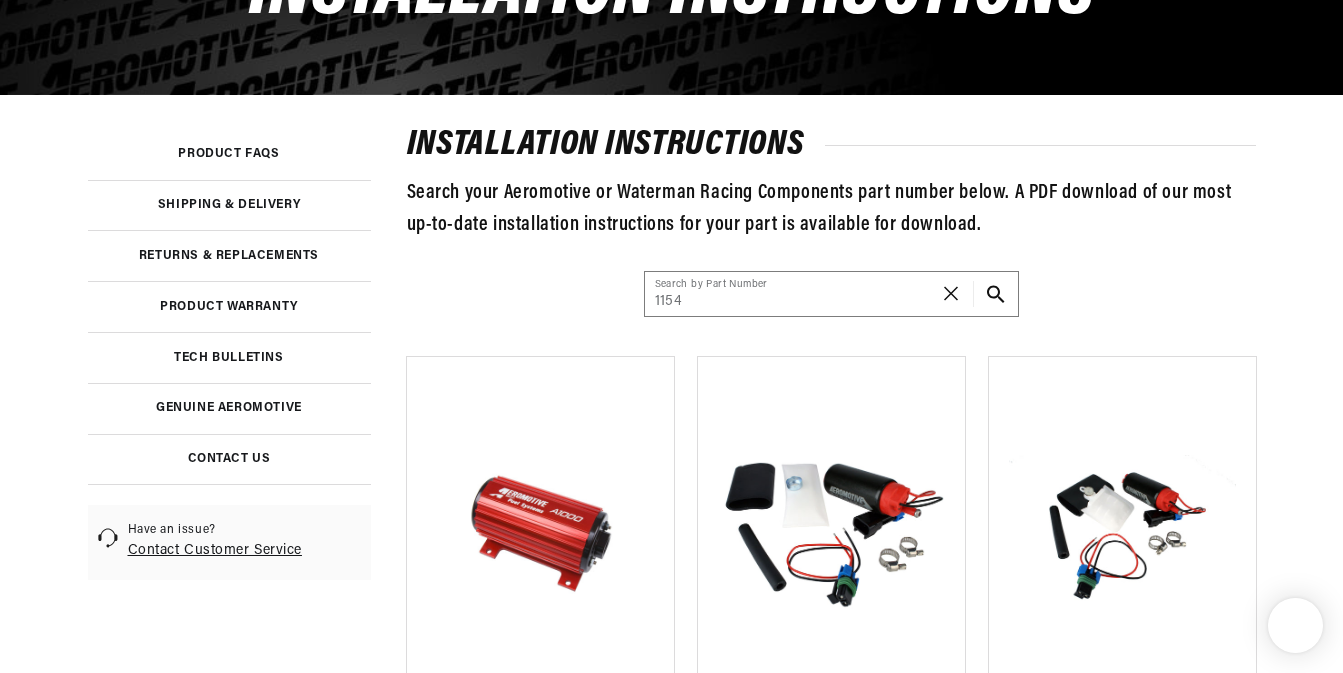 scroll, scrollTop: 312, scrollLeft: 0, axis: vertical 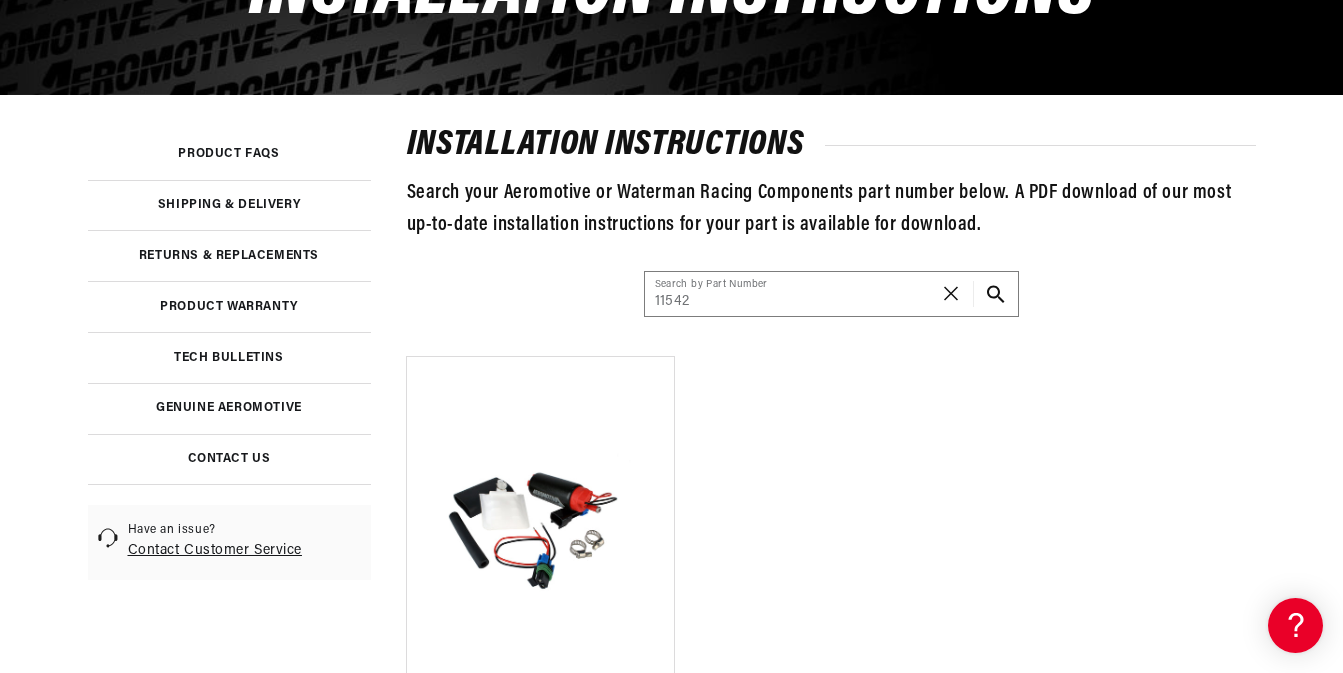 type on "11542" 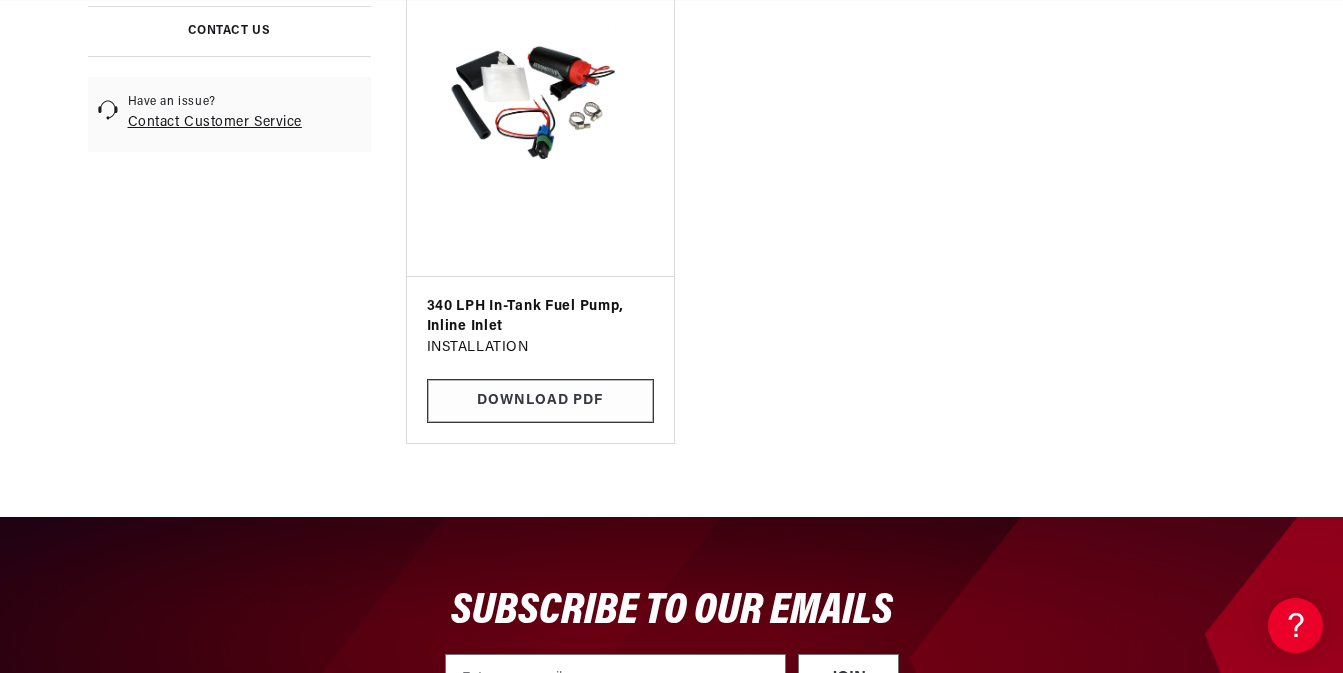 scroll, scrollTop: 739, scrollLeft: 0, axis: vertical 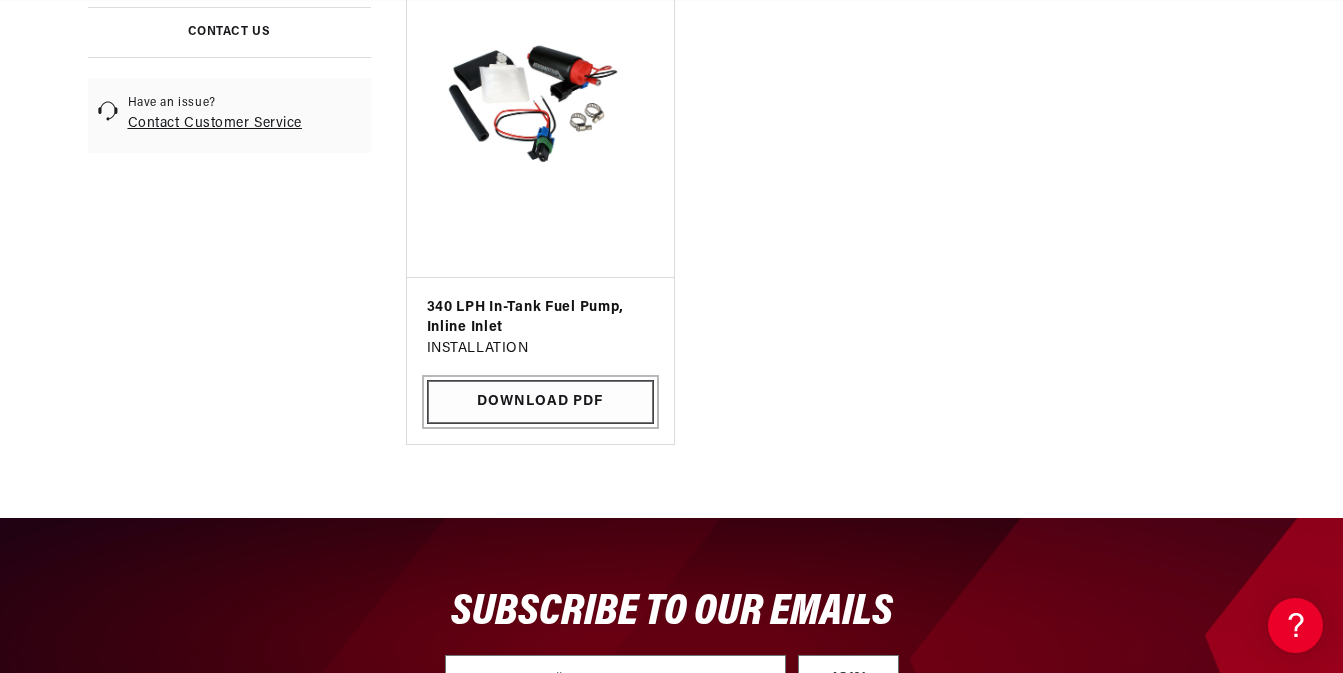 click on "Download PDF" at bounding box center [540, 402] 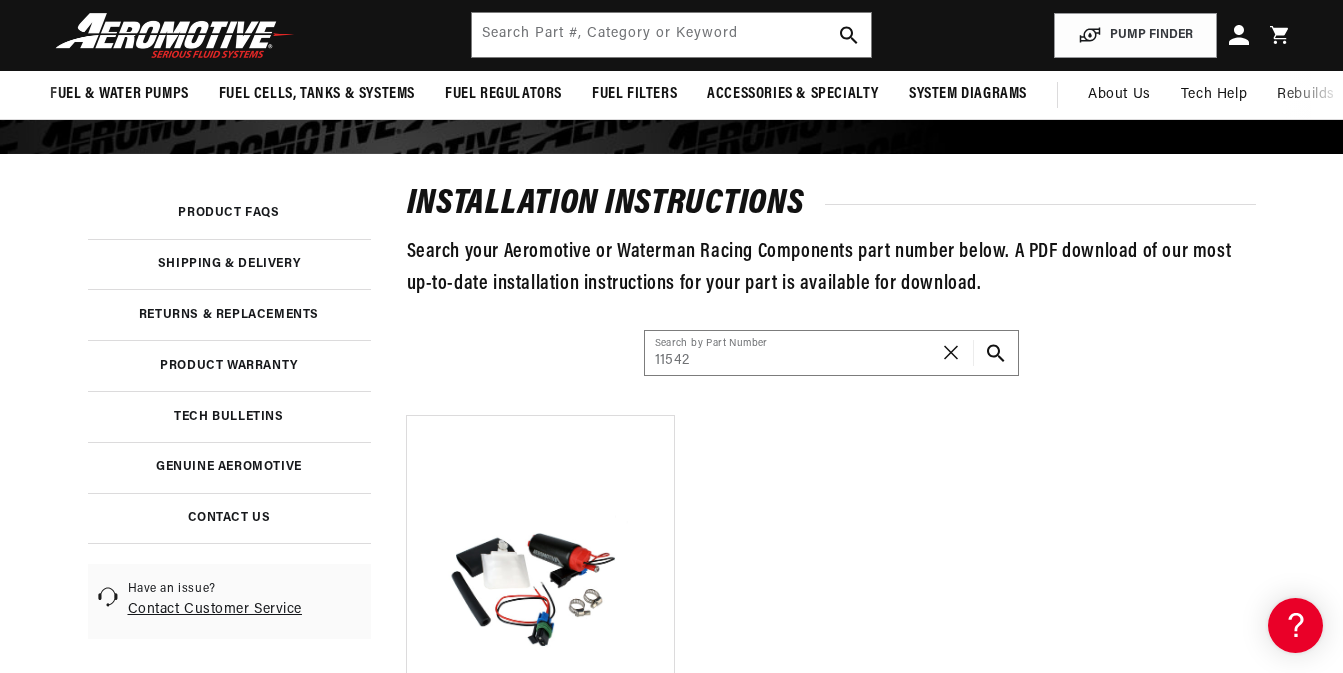 scroll, scrollTop: 252, scrollLeft: 0, axis: vertical 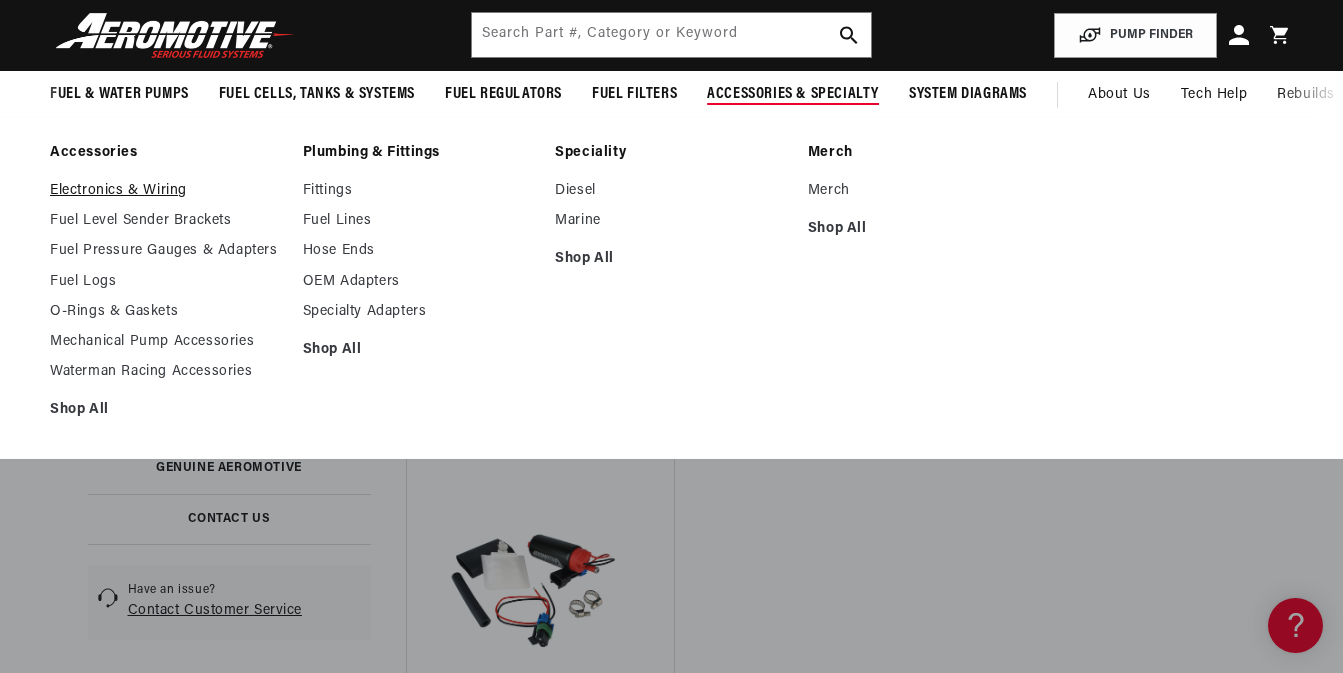 click on "Electronics & Wiring" at bounding box center (166, 191) 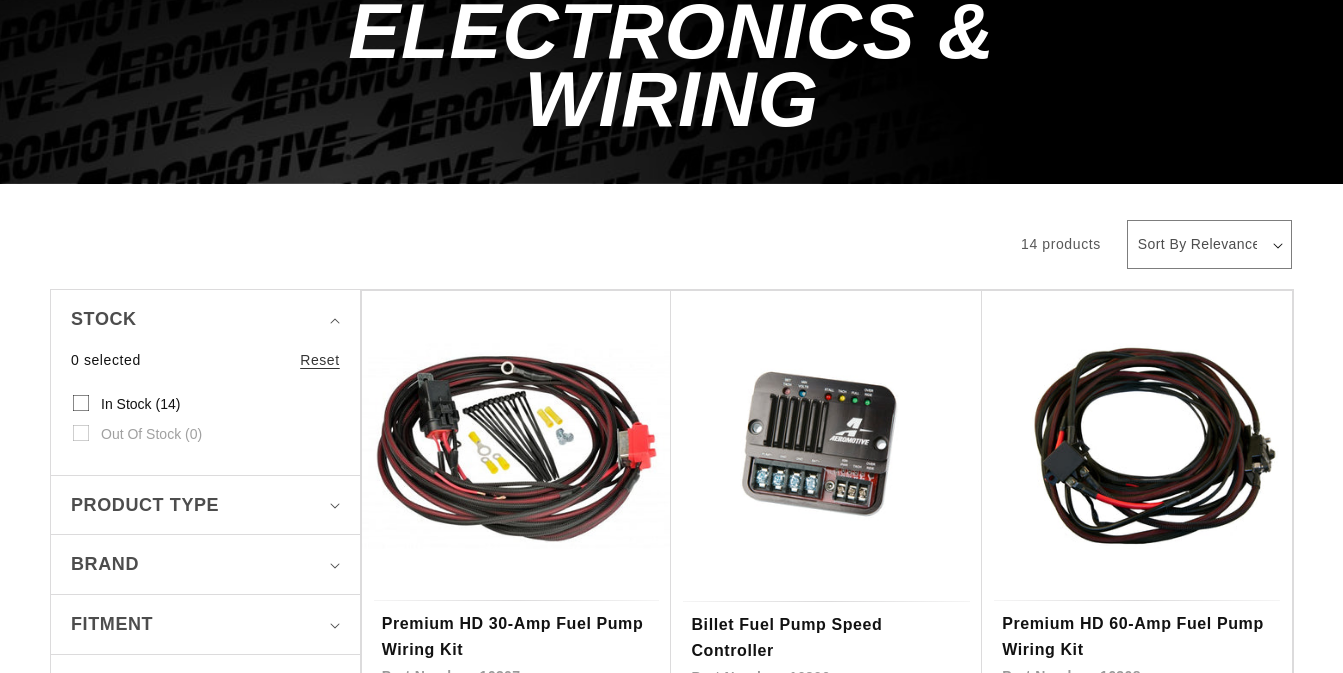 scroll, scrollTop: 469, scrollLeft: 0, axis: vertical 